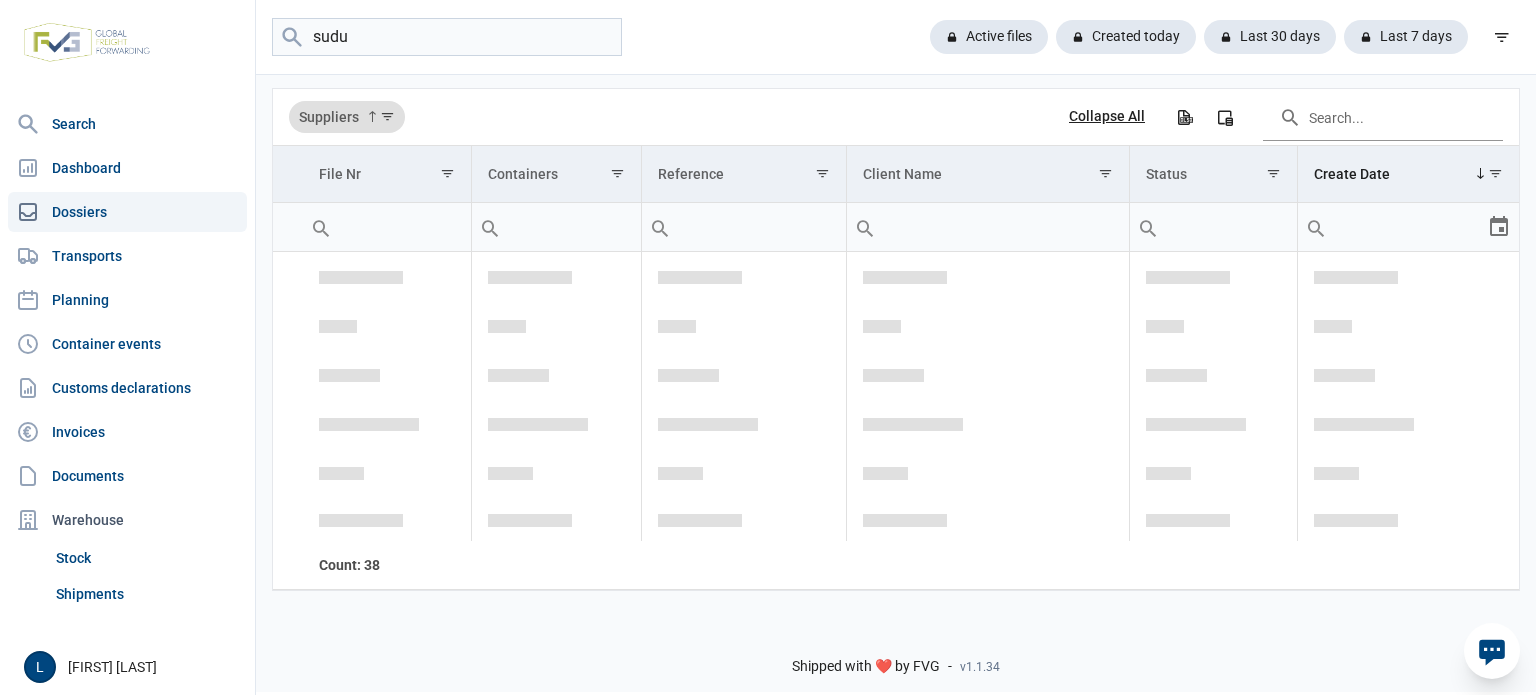 scroll, scrollTop: 0, scrollLeft: 0, axis: both 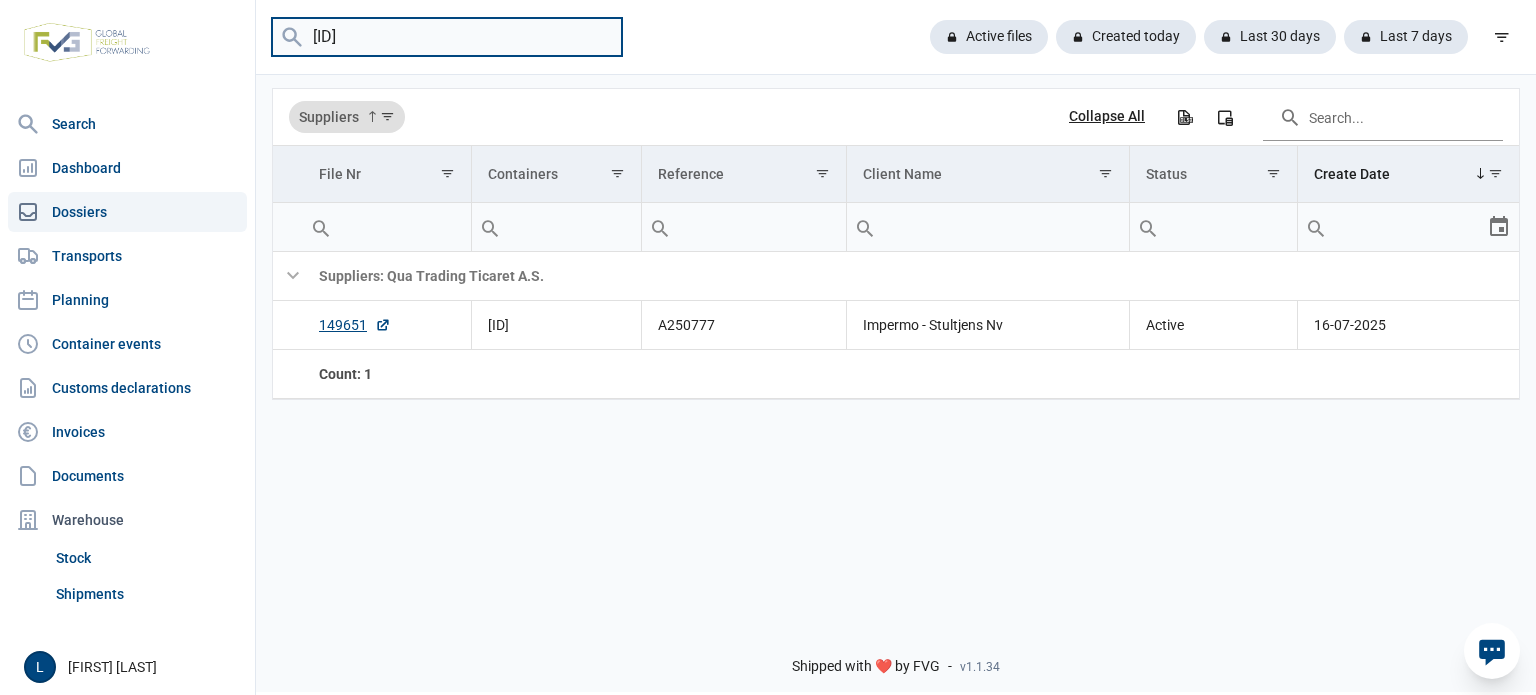 click on "MEDU6818722" at bounding box center [447, 37] 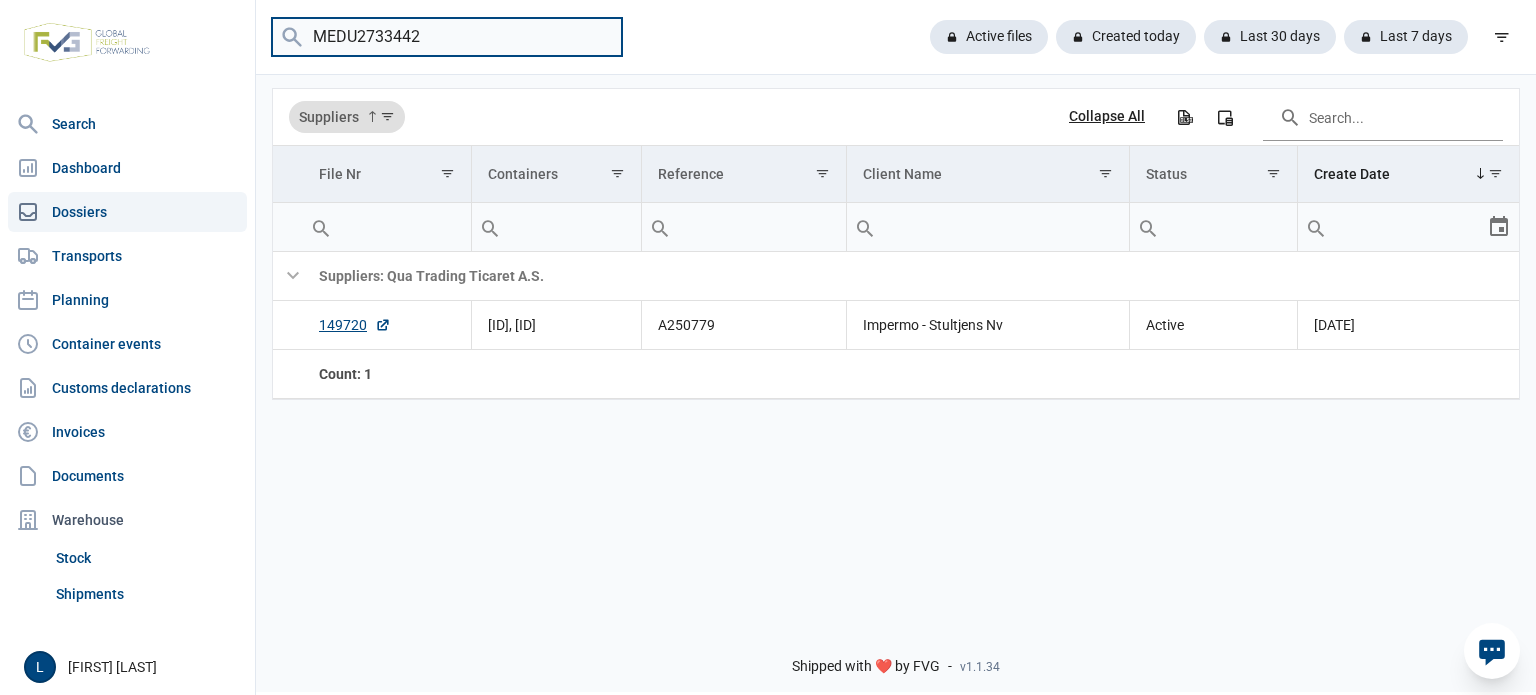 click on "MEDU2733442" at bounding box center [447, 37] 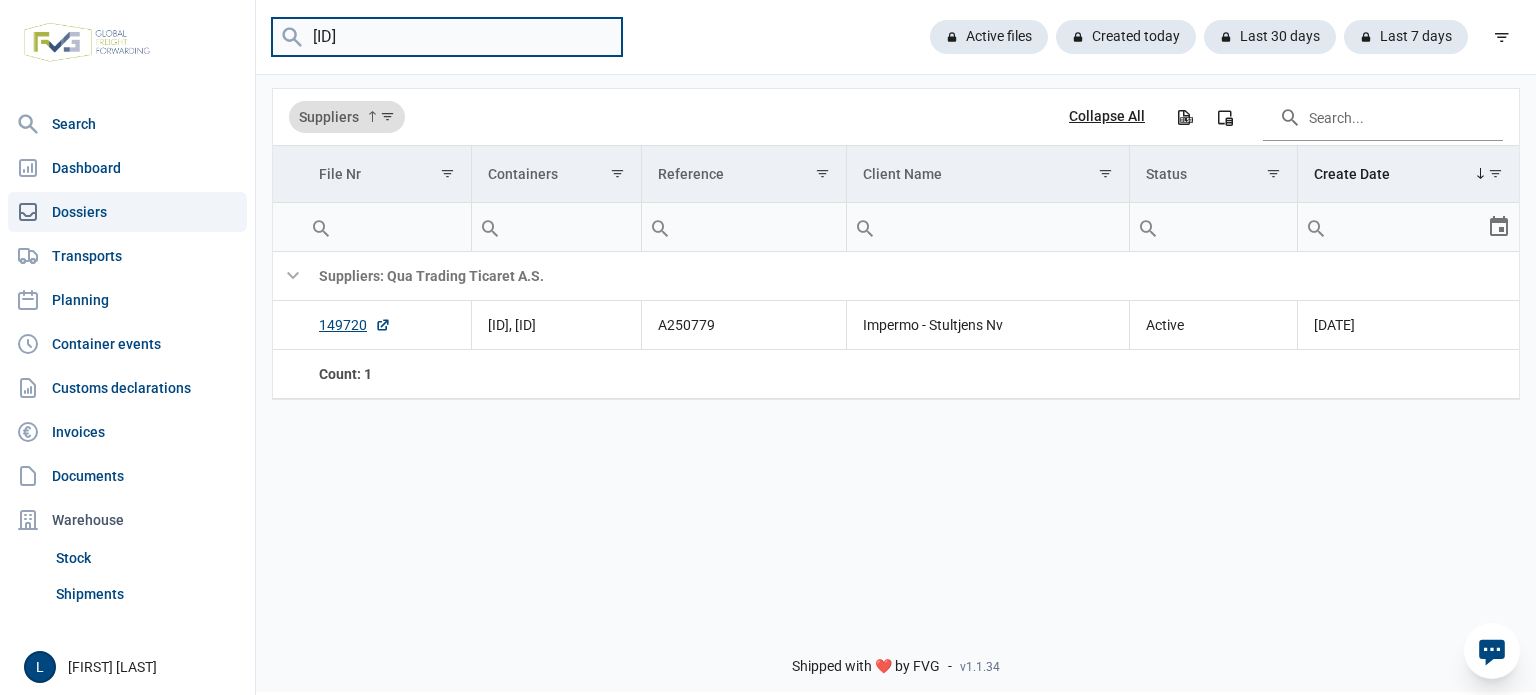 click on "VISDU2809210" at bounding box center [447, 37] 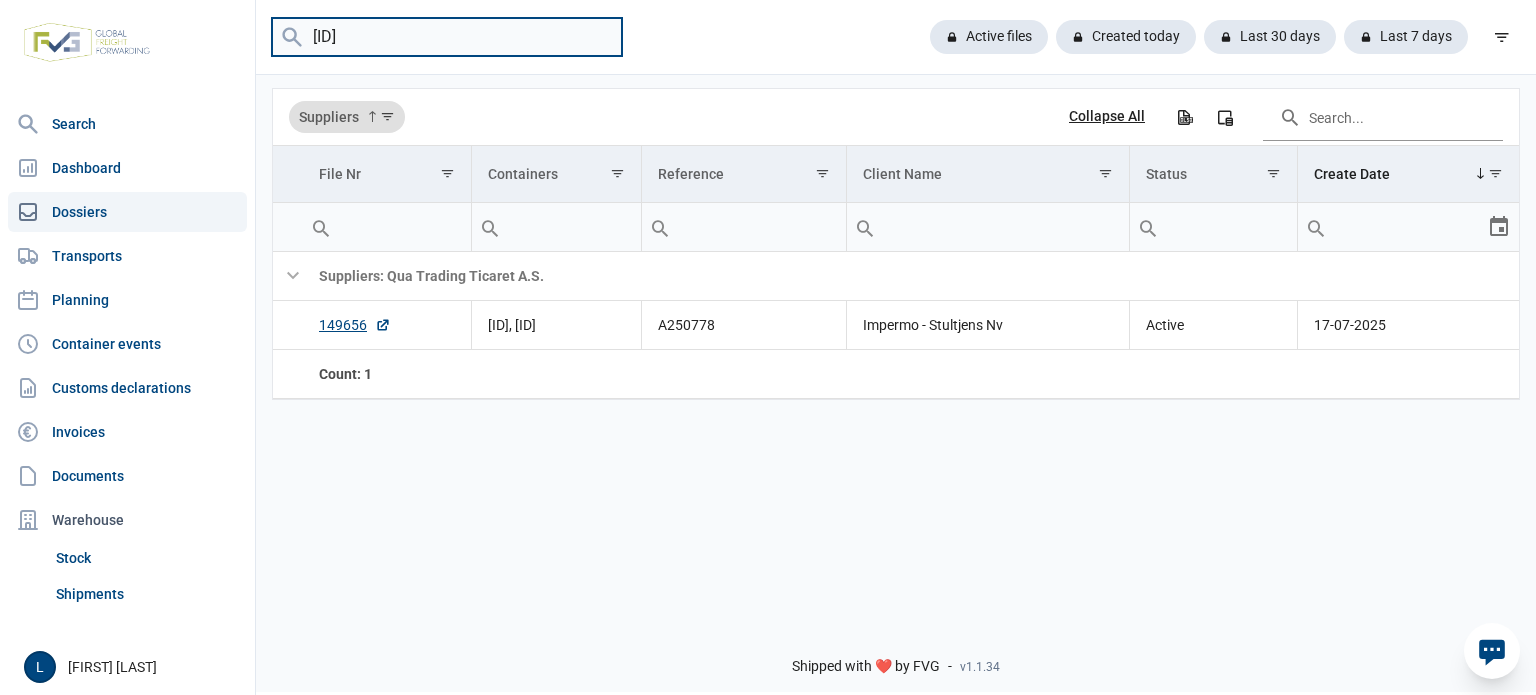 click on "MSDU2809210" at bounding box center [447, 37] 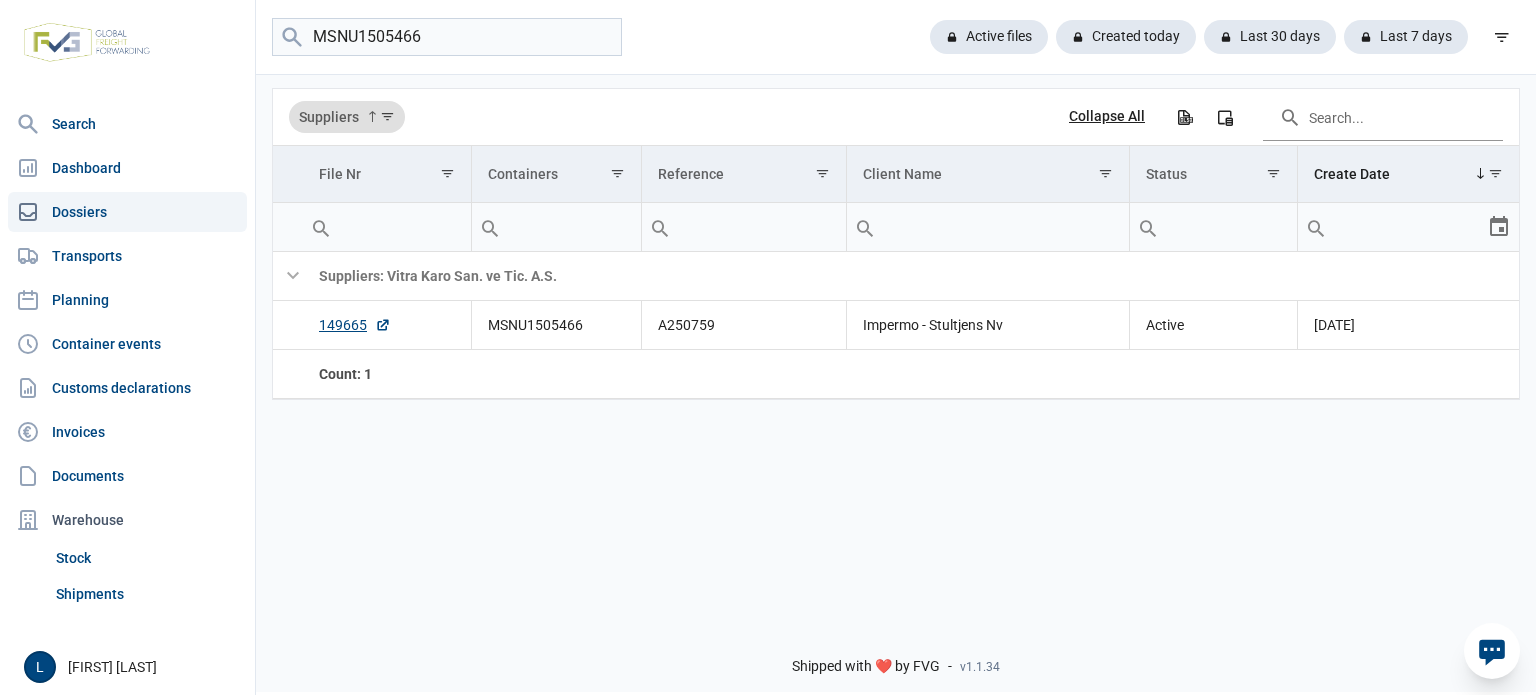click on "MSNU1505466  Active files   Created today   Last 30 days   Last 7 days" 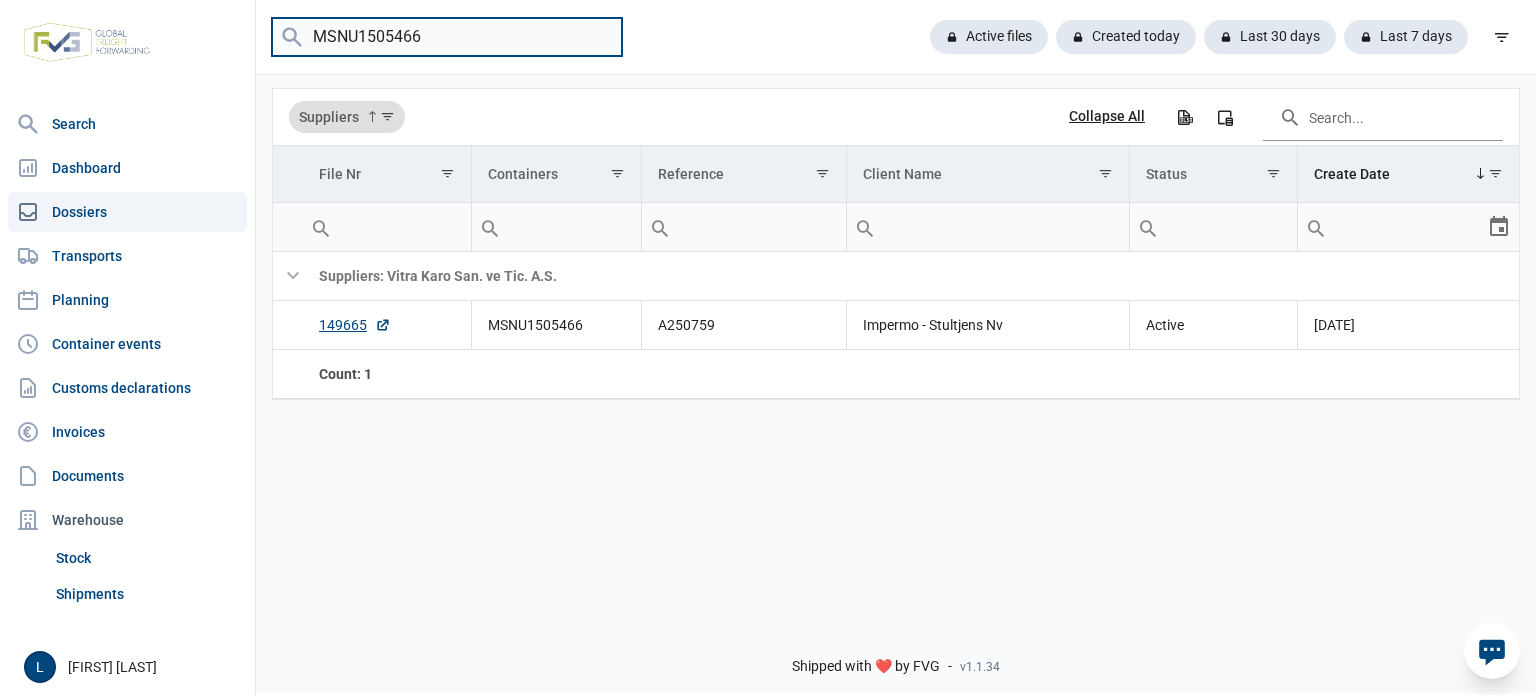 click on "MSNU1505466" at bounding box center (447, 37) 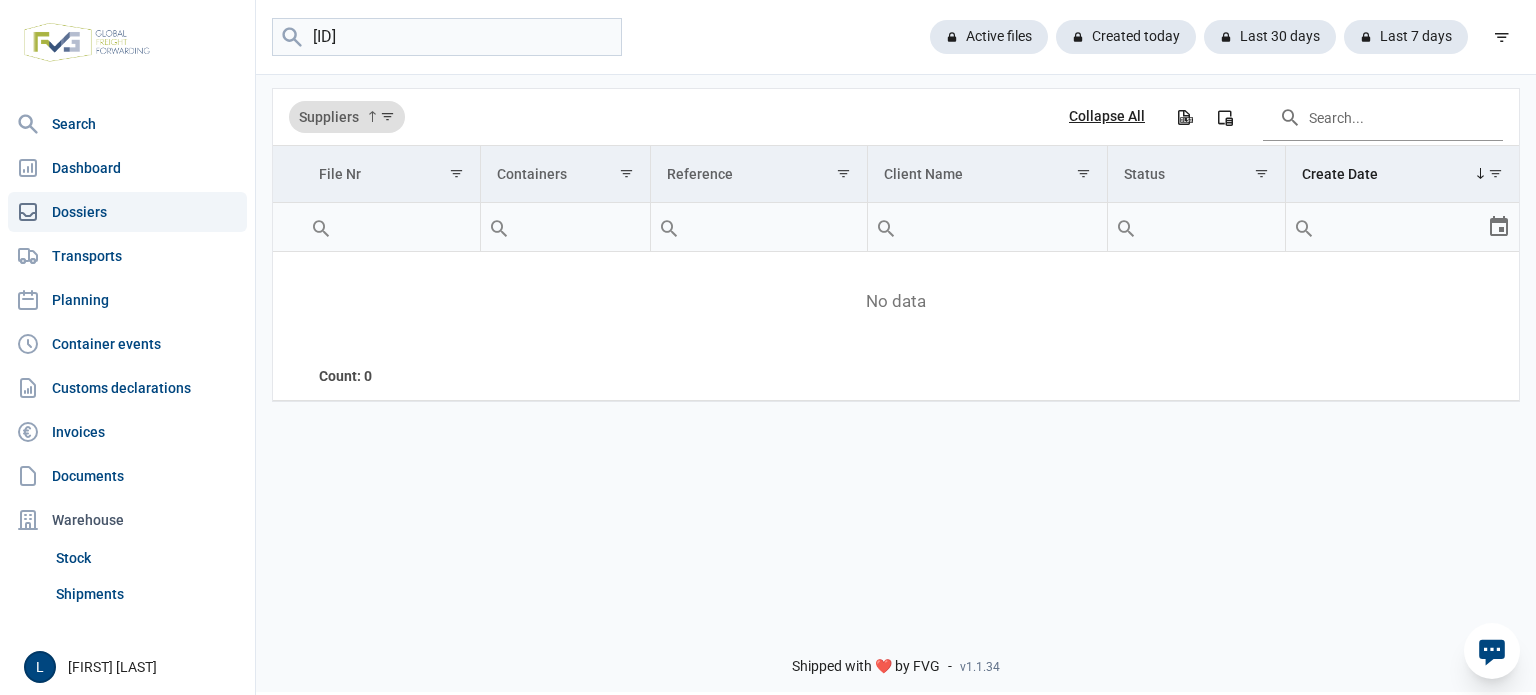 click on "ETIU3003882  Active files   Created today   Last 30 days   Last 7 days" 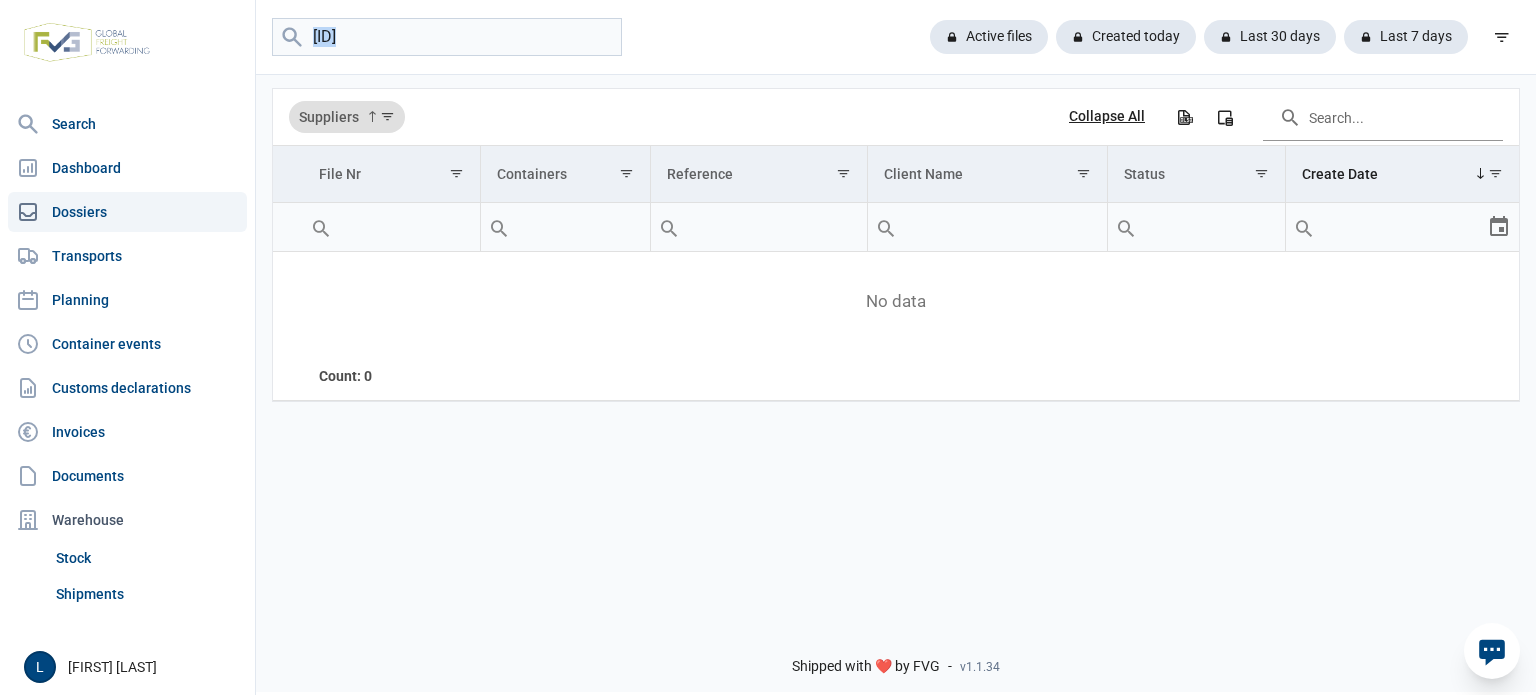 click on "ETIU3003882  Active files   Created today   Last 30 days   Last 7 days" 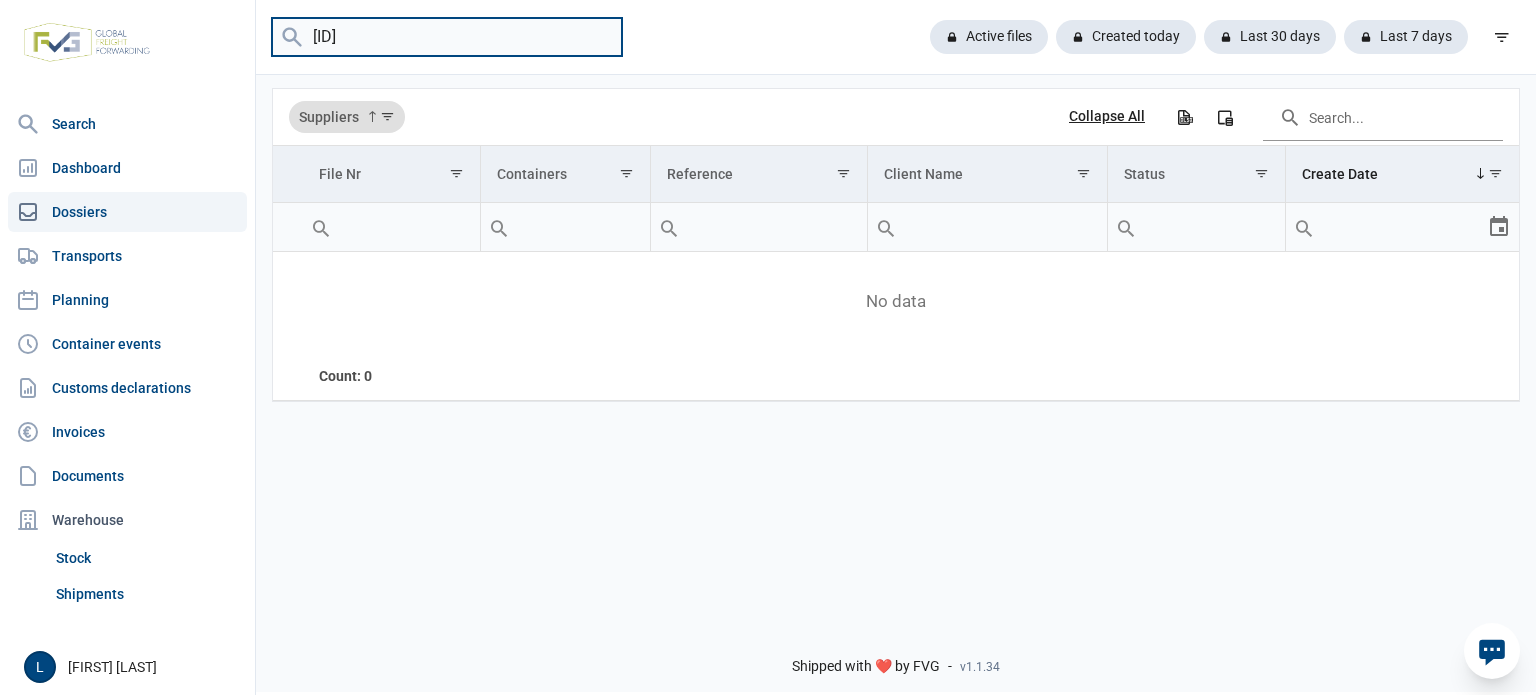 click on "ETIU3003882" at bounding box center (447, 37) 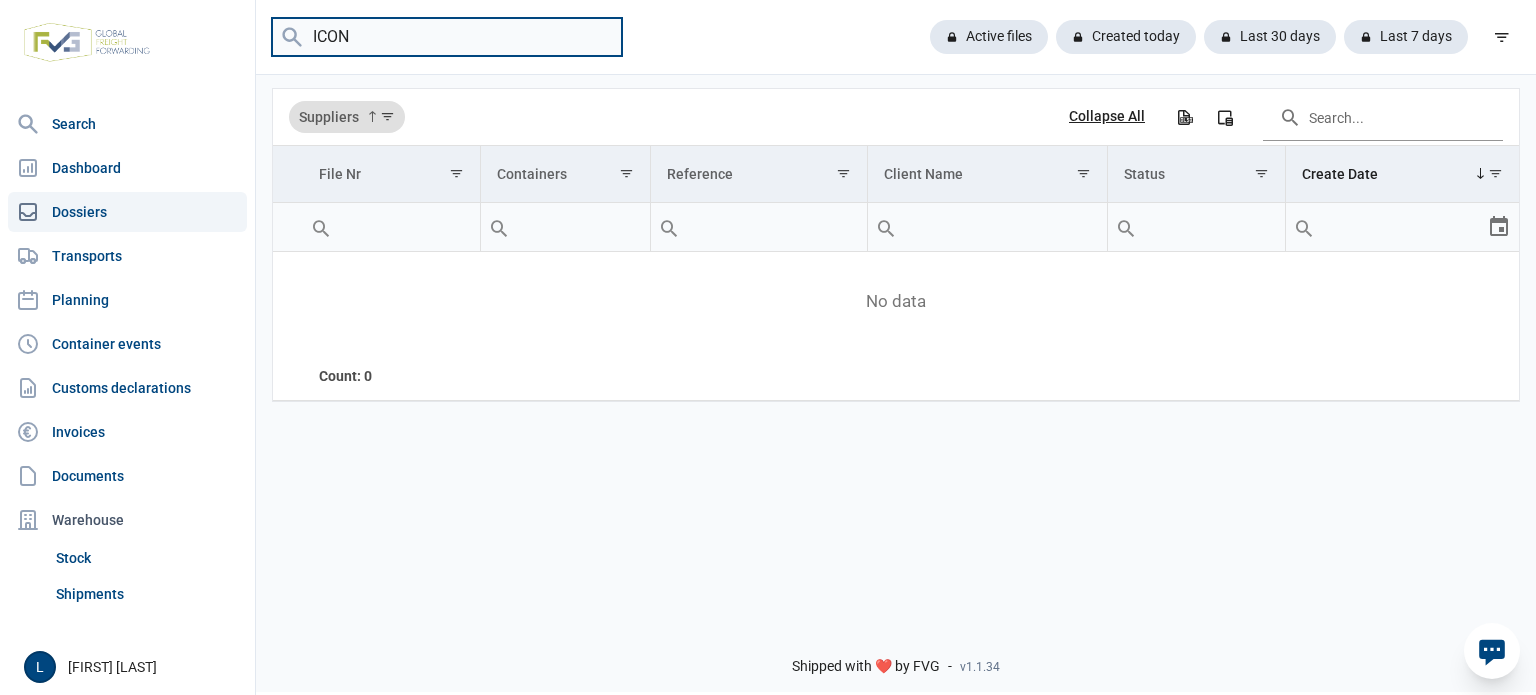 type on "ICON" 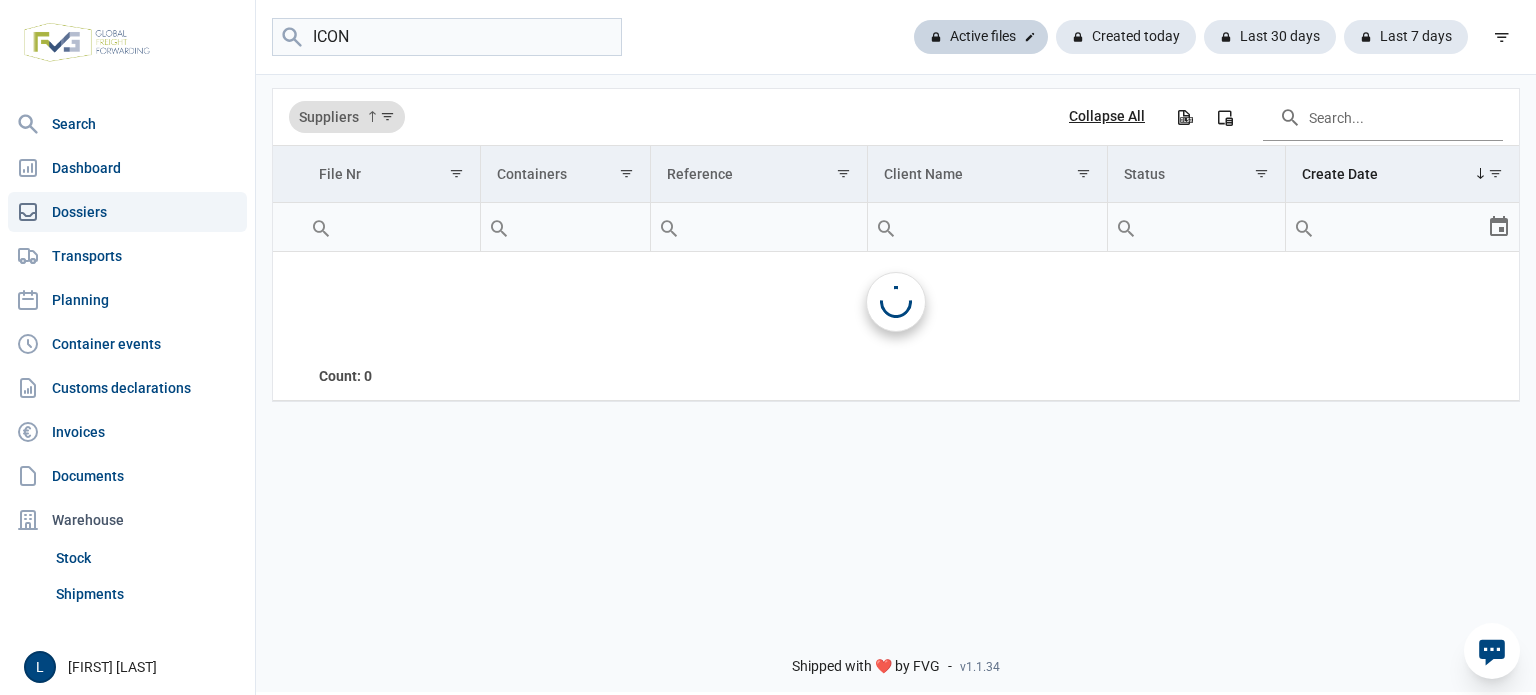 click on "Active files" 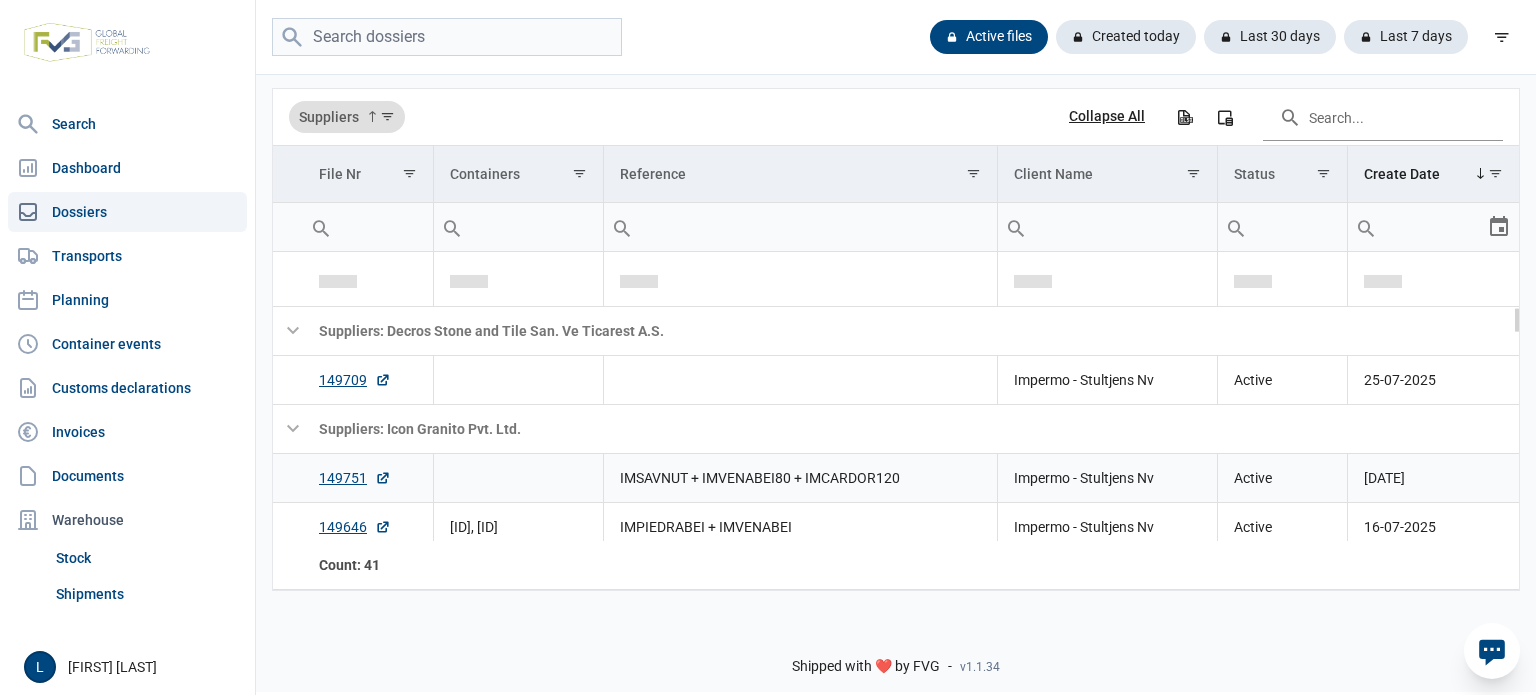 scroll, scrollTop: 597, scrollLeft: 0, axis: vertical 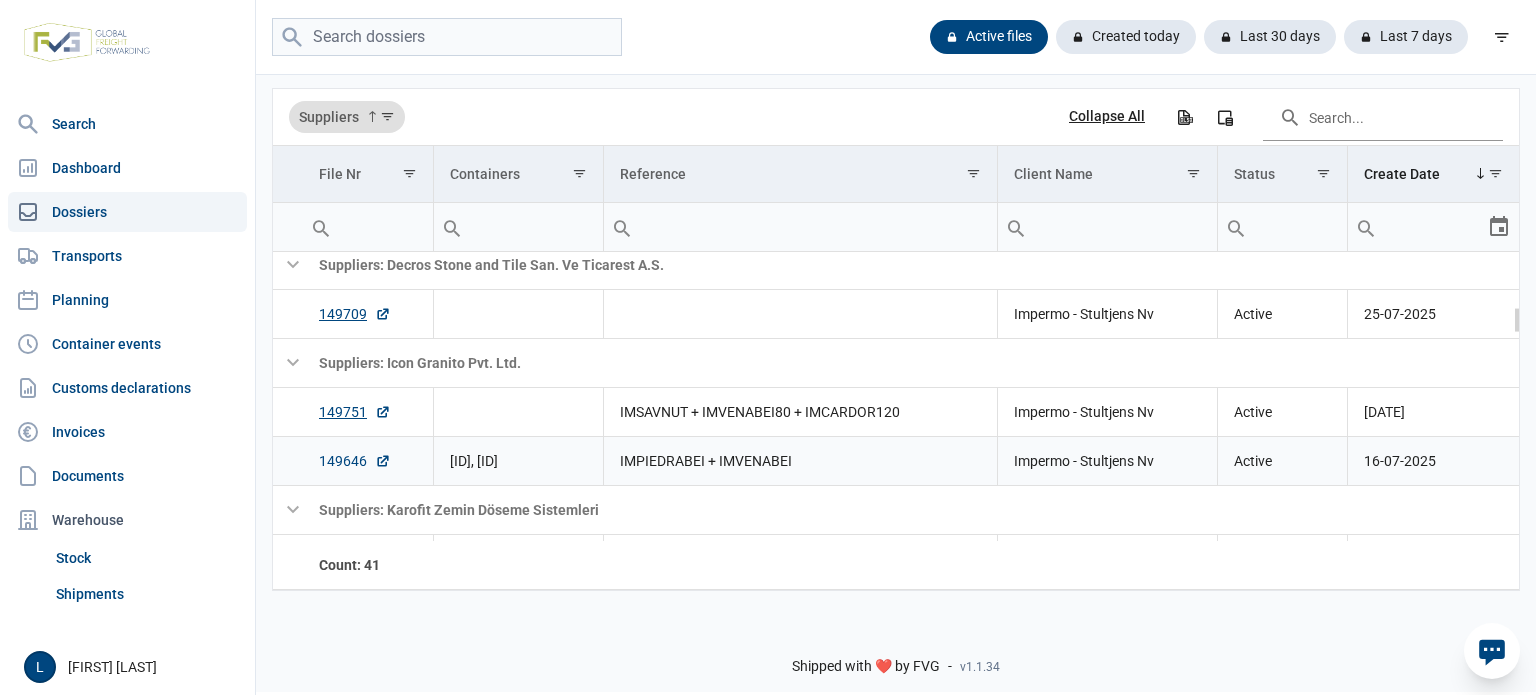 click on "149646" at bounding box center (355, 461) 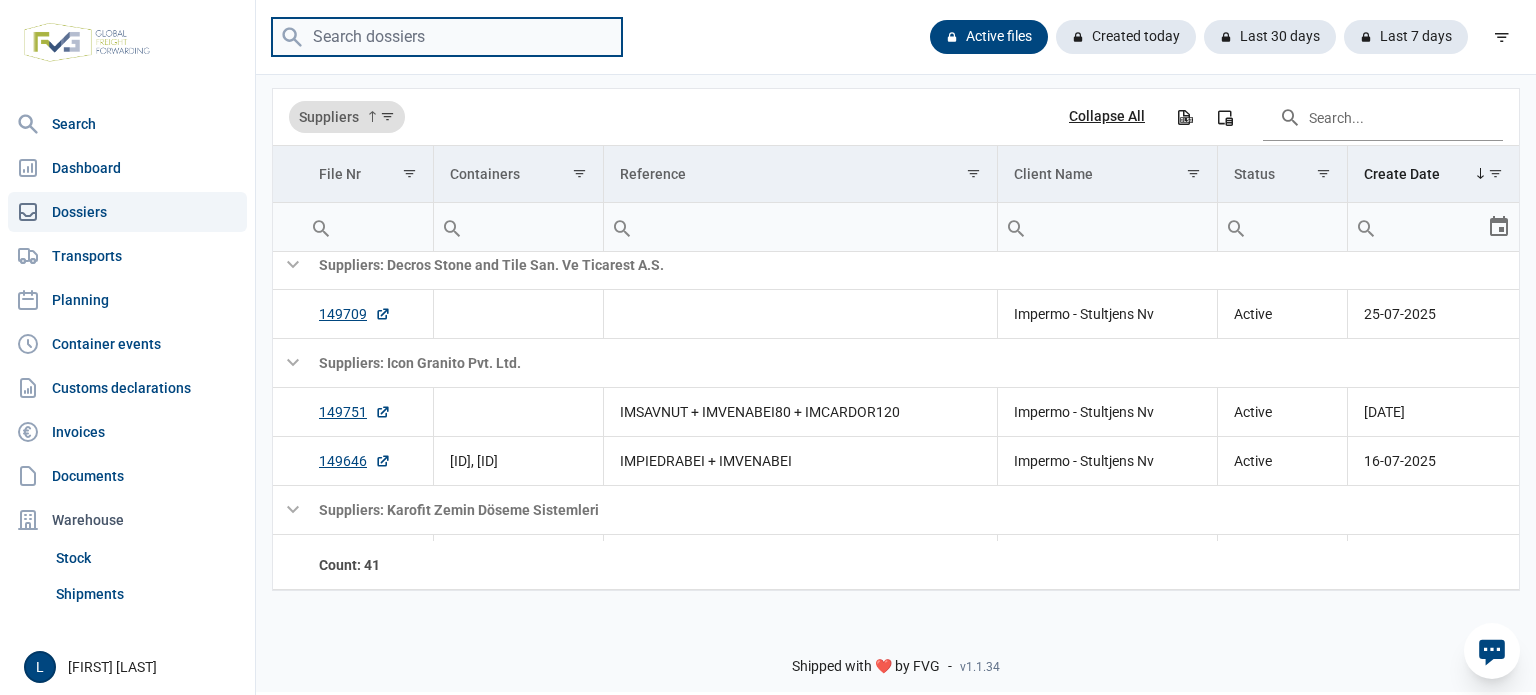 click at bounding box center [447, 37] 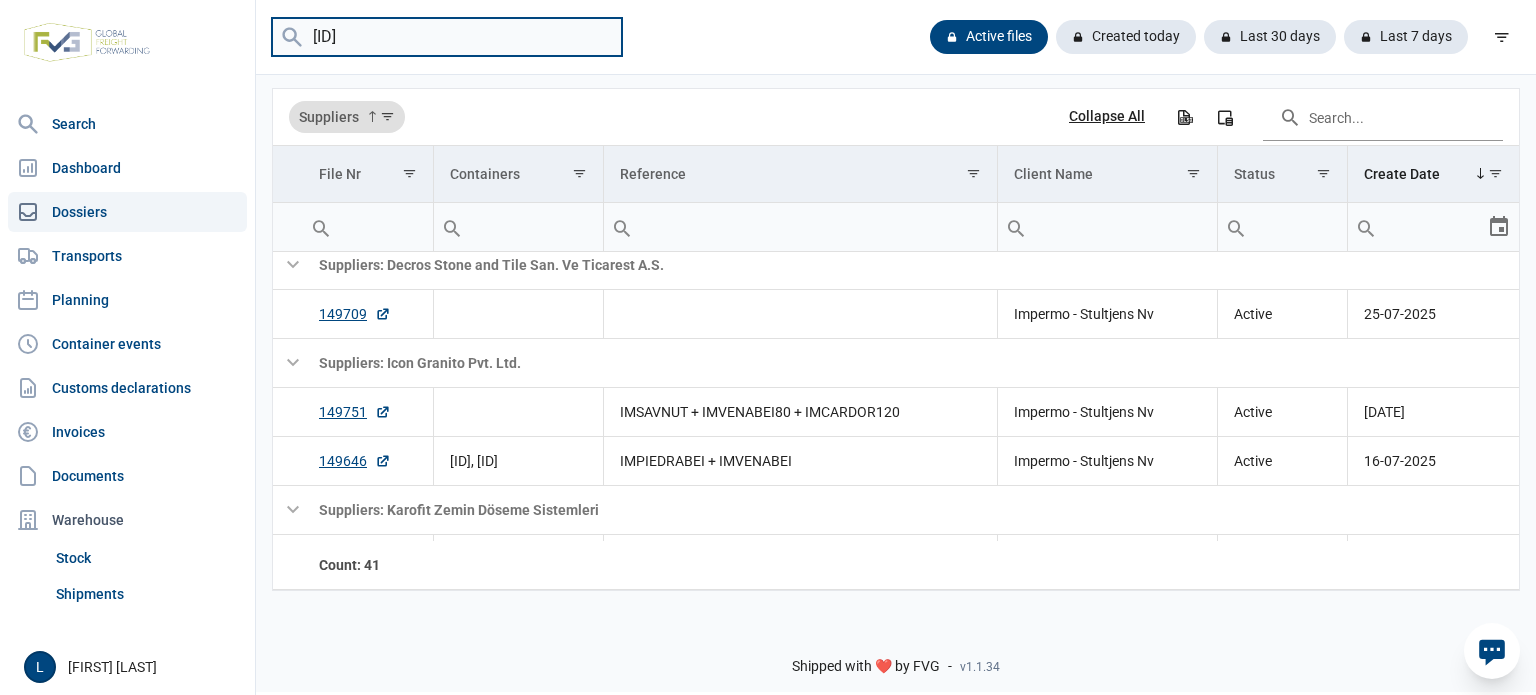 type on "YMLU3576307" 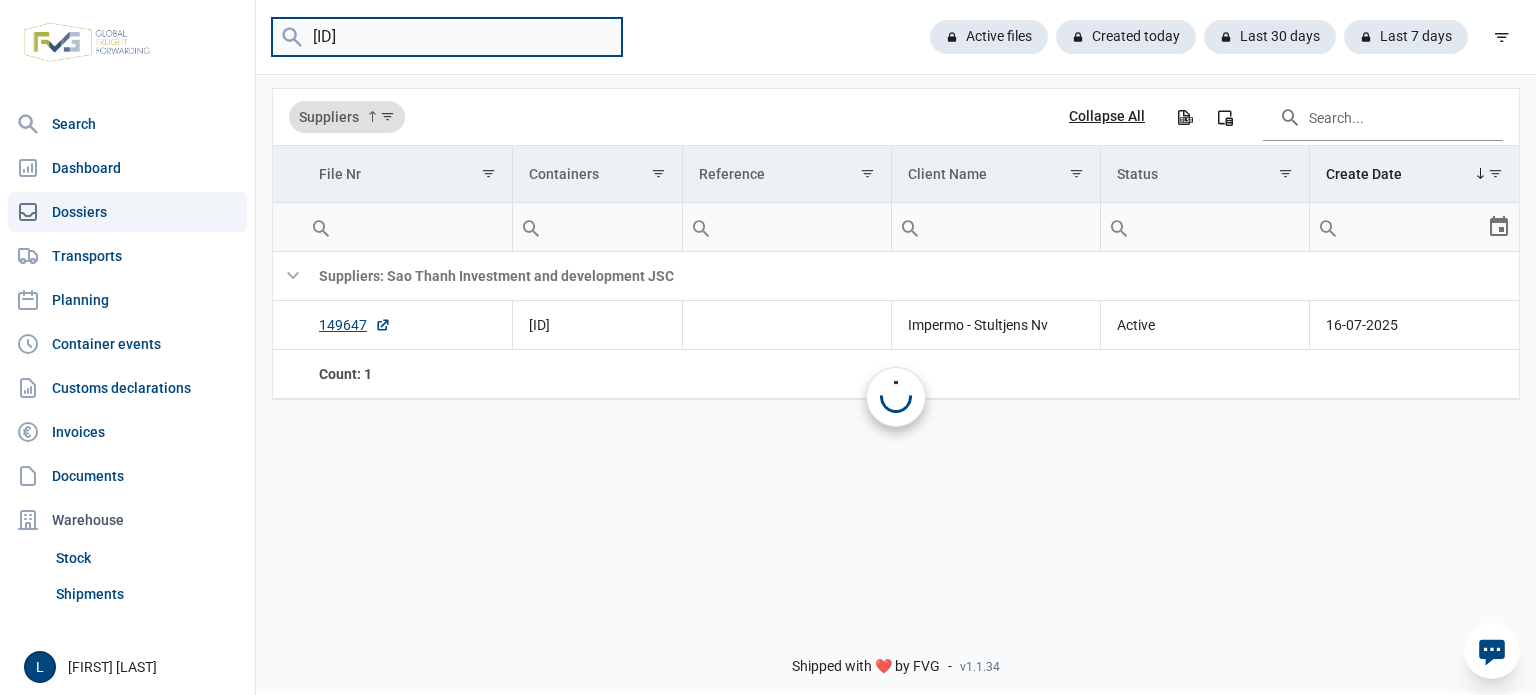 scroll, scrollTop: 0, scrollLeft: 0, axis: both 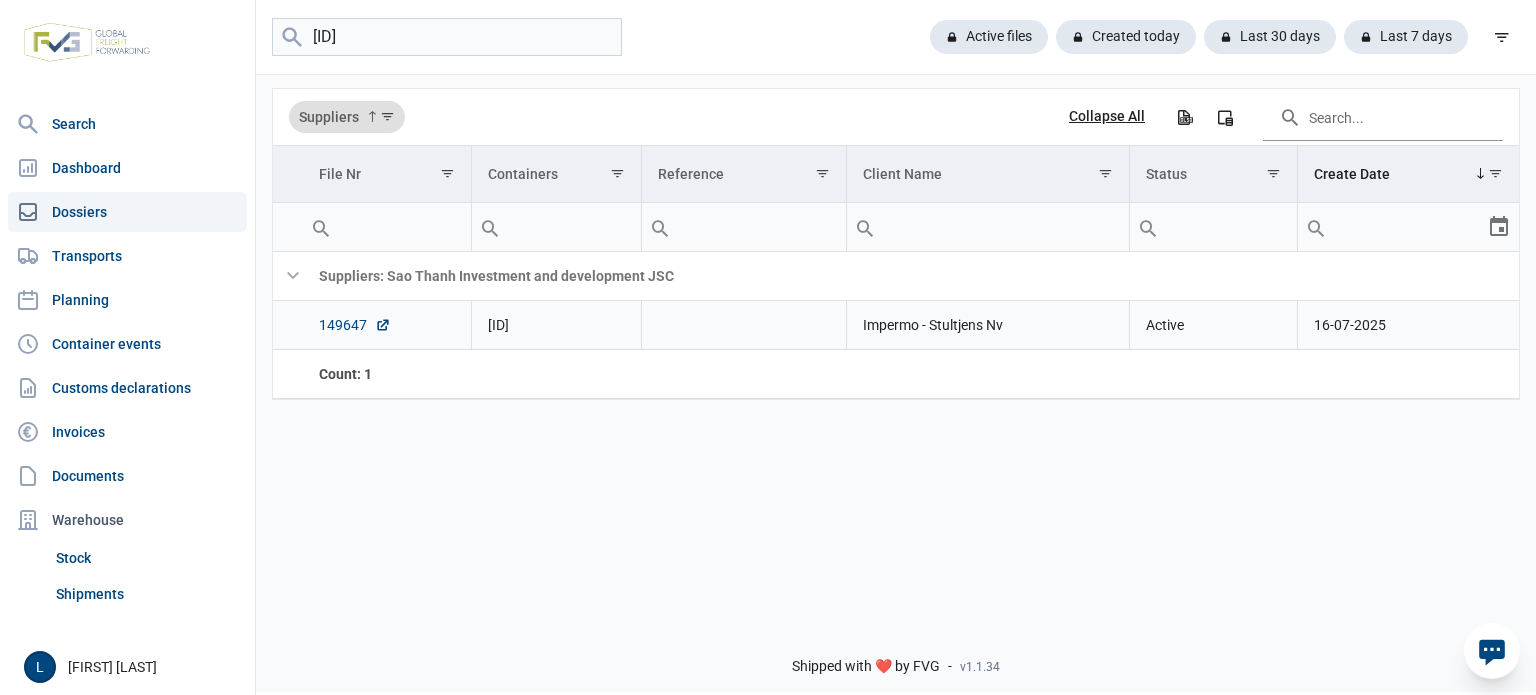 click on "149647" at bounding box center (355, 325) 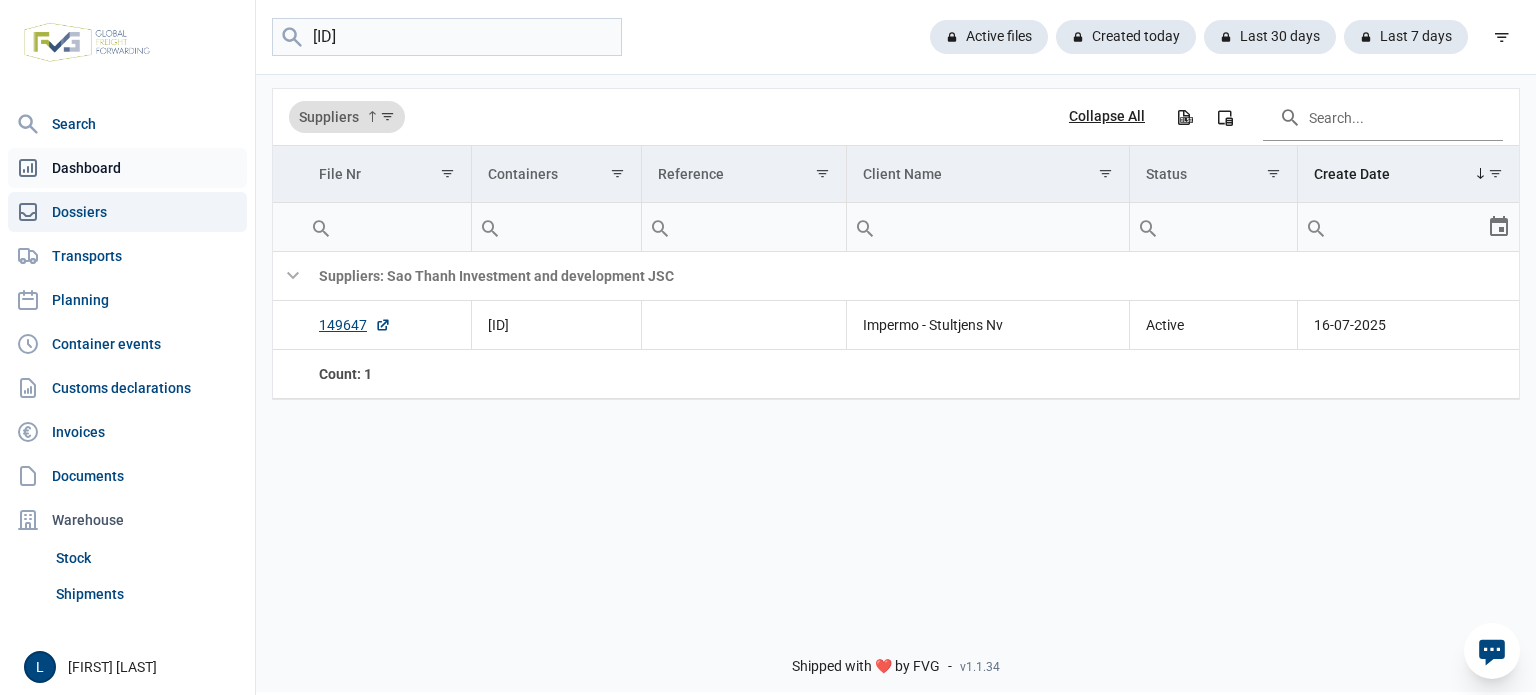 click on "Dashboard" 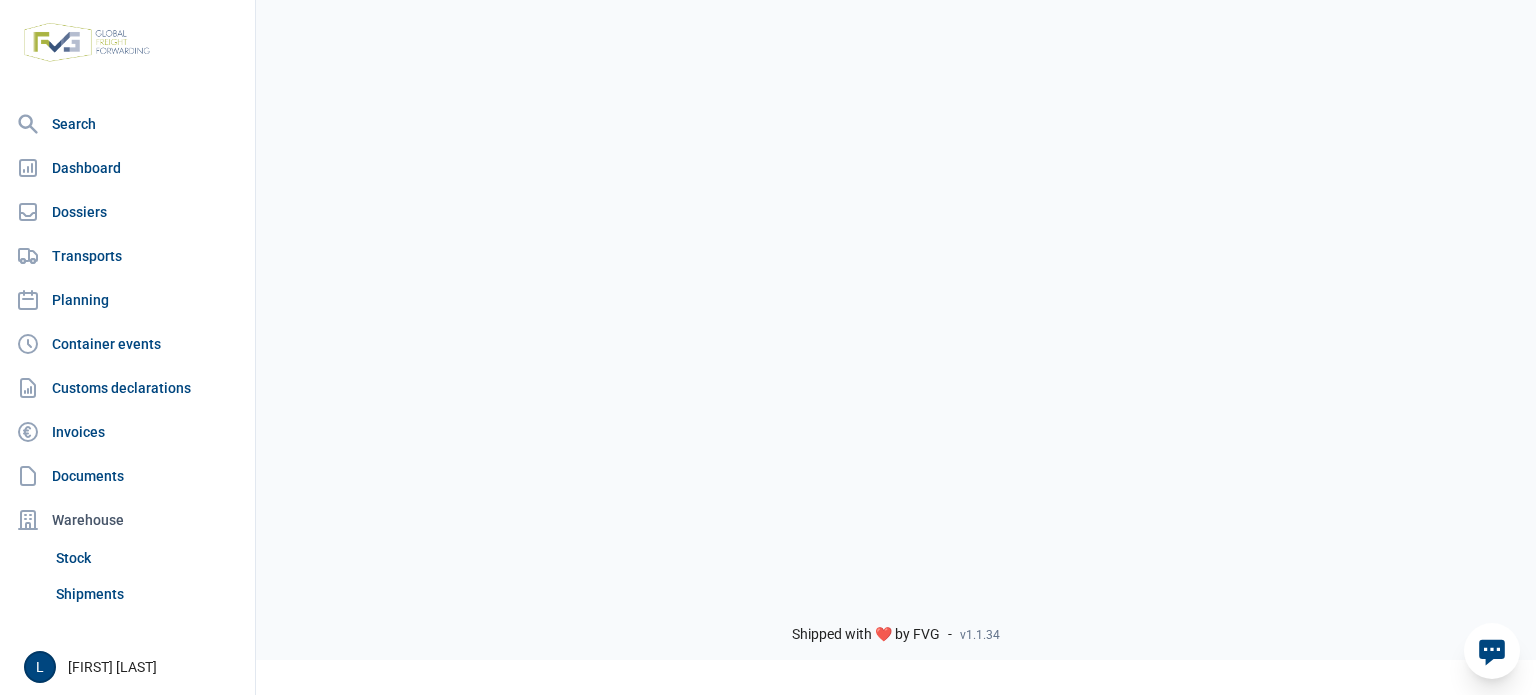 scroll, scrollTop: 0, scrollLeft: 0, axis: both 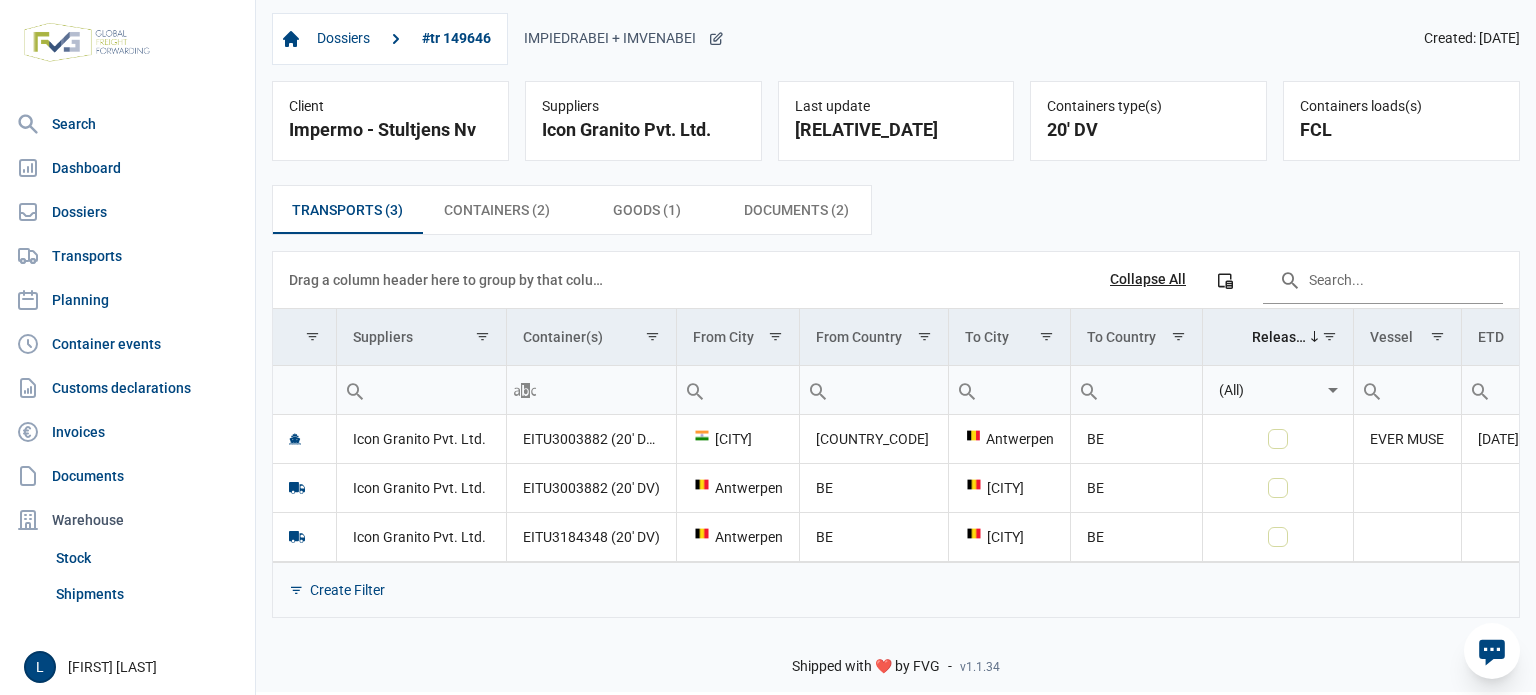 click on "IMPIEDRABEI + IMVENABEI" 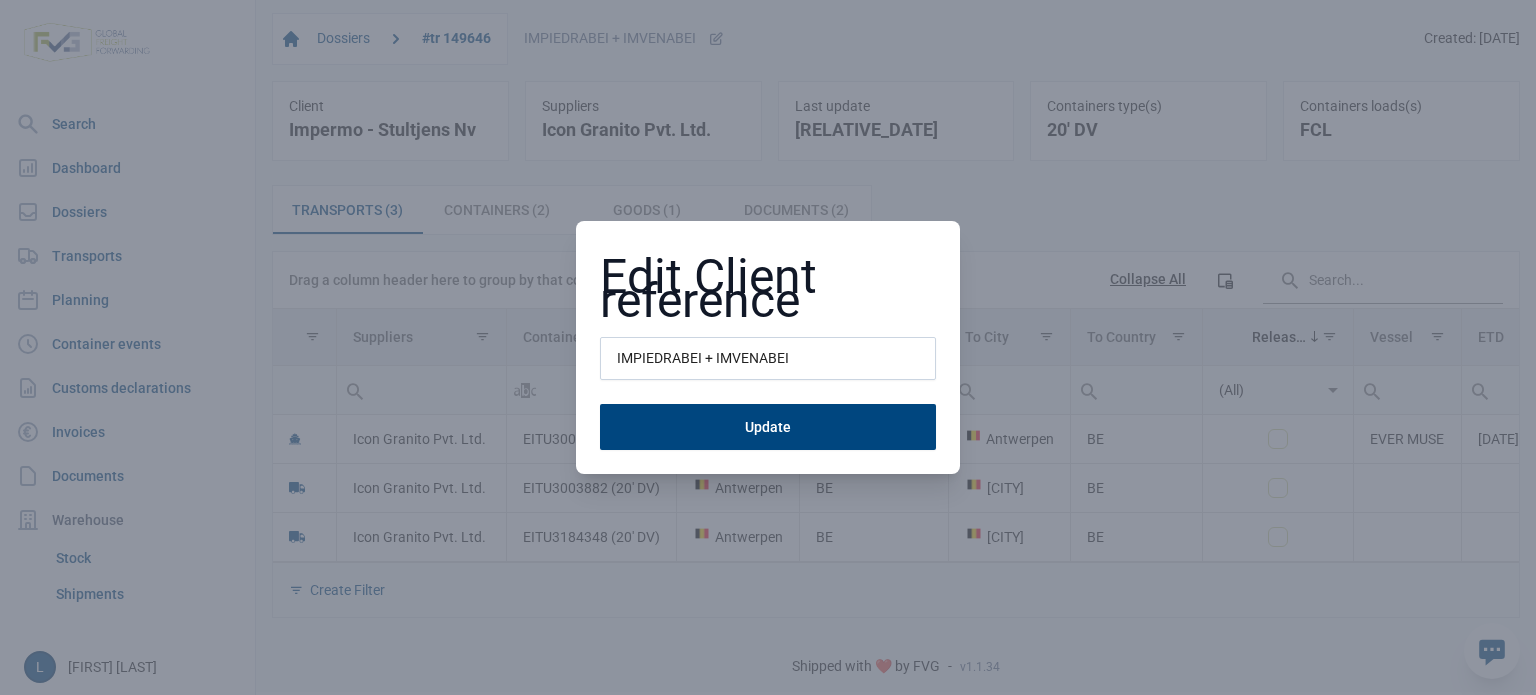 click on "Edit Client reference" at bounding box center (768, 289) 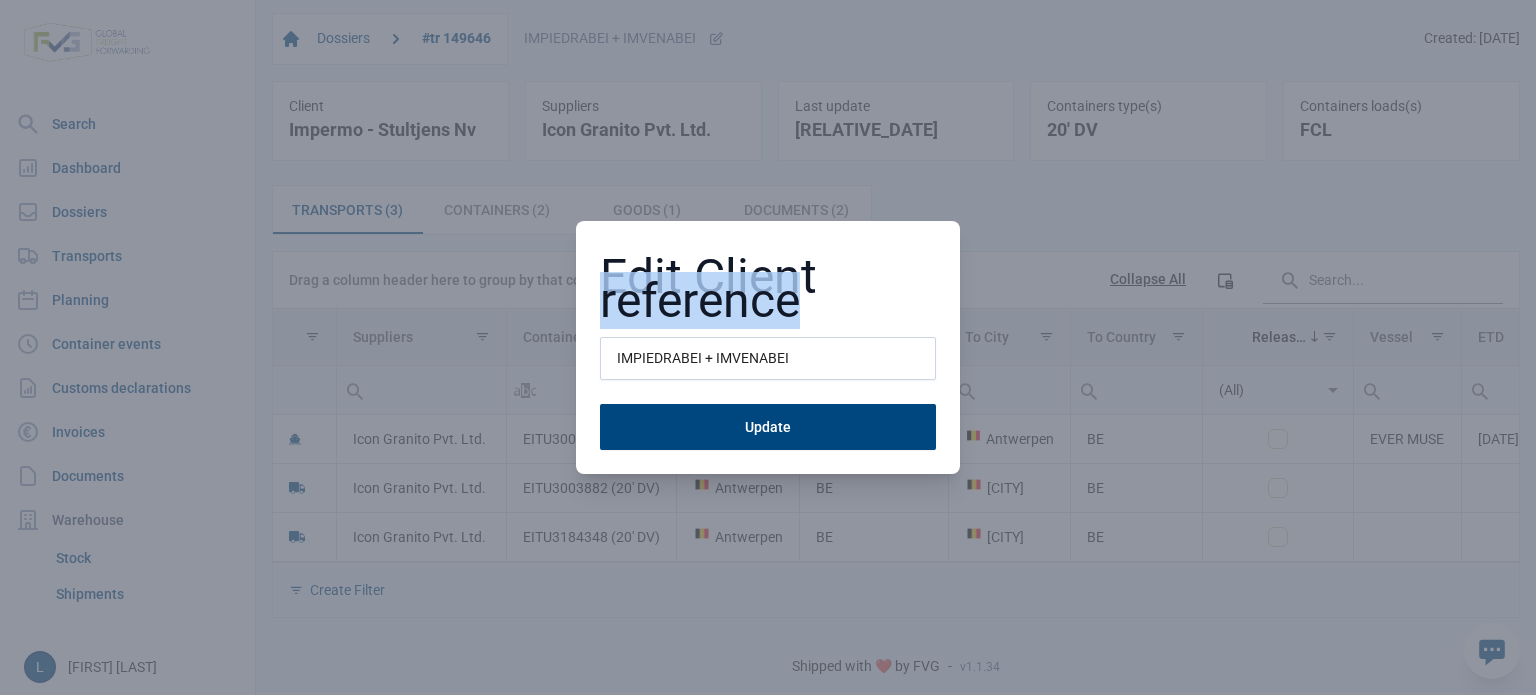 click on "Edit Client reference" at bounding box center [768, 289] 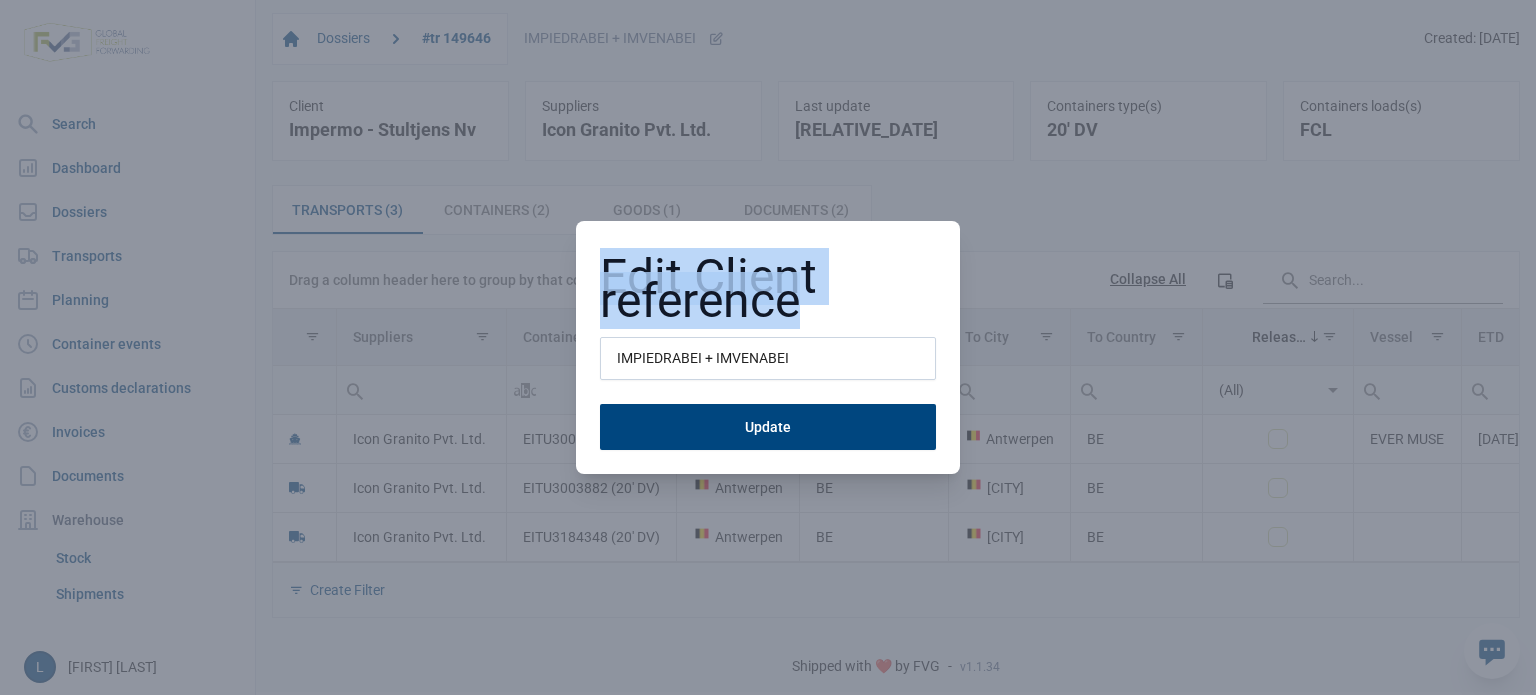 click on "Edit Client reference" at bounding box center [768, 289] 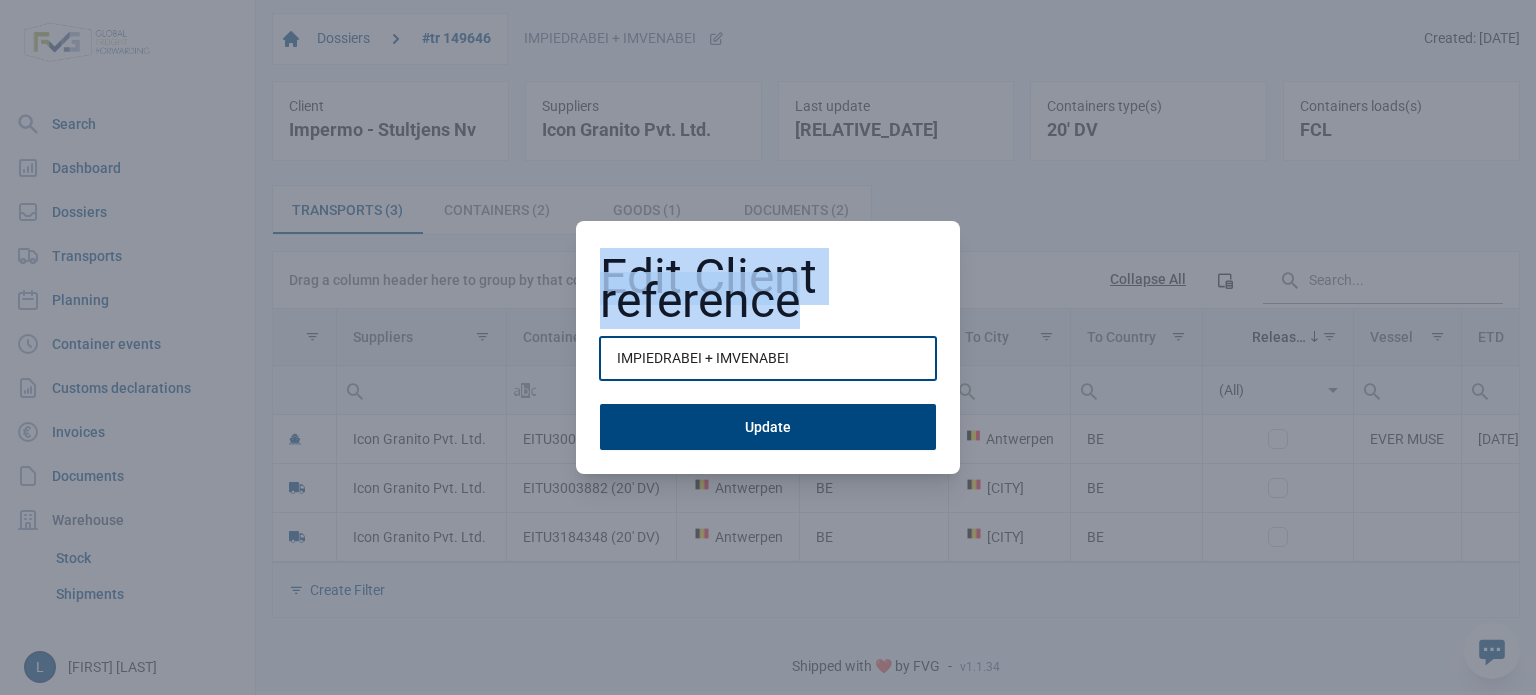 click on "IMPIEDRABEI + IMVENABEI" at bounding box center [768, 359] 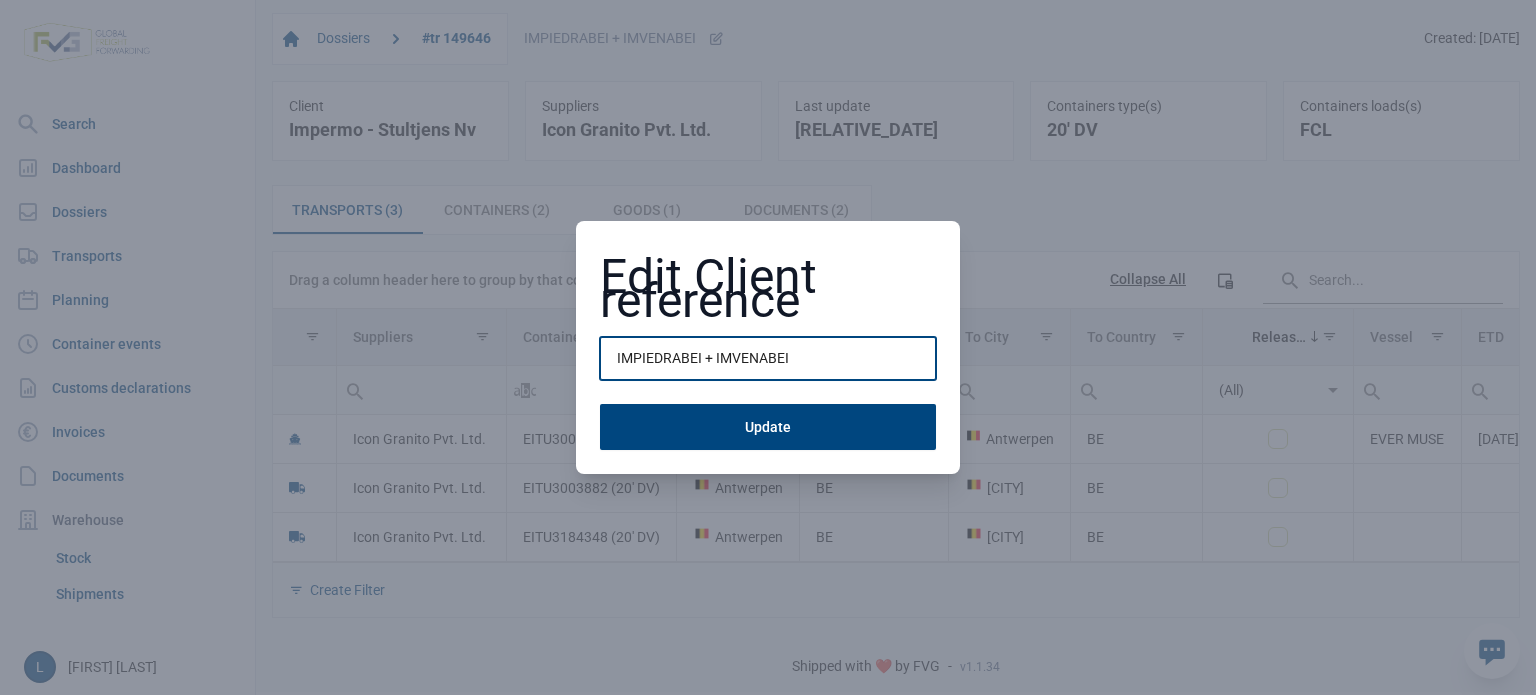 click on "IMPIEDRABEI + IMVENABEI" at bounding box center [768, 359] 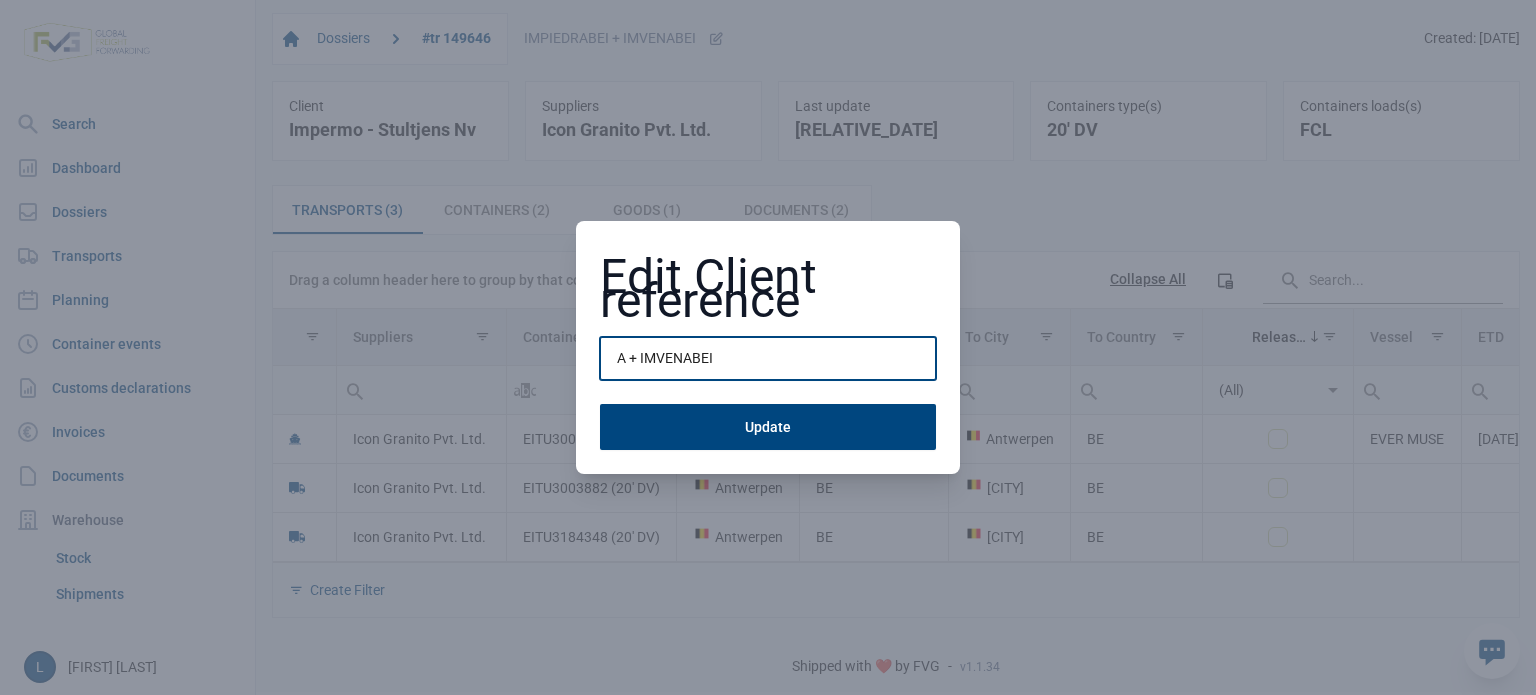 click on "A + IMVENABEI" at bounding box center (768, 359) 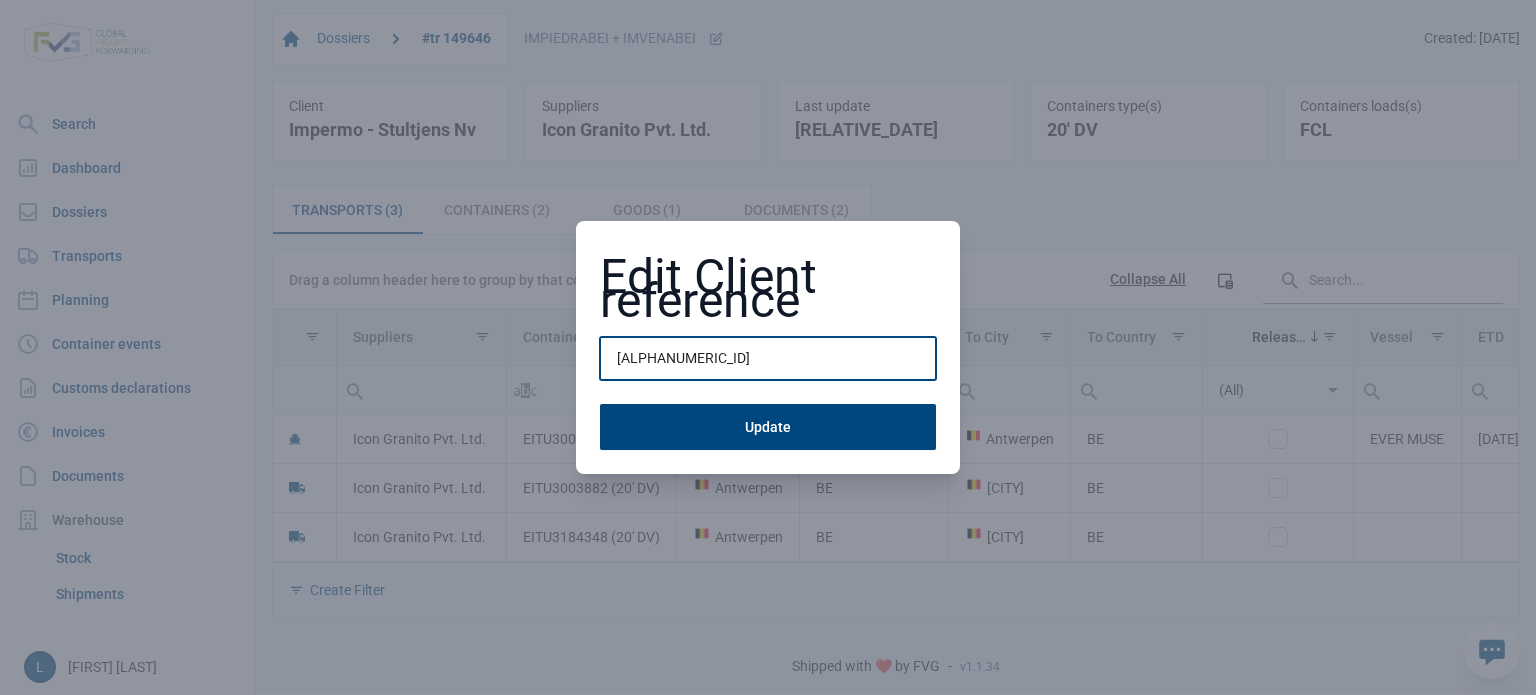 type on "A250797" 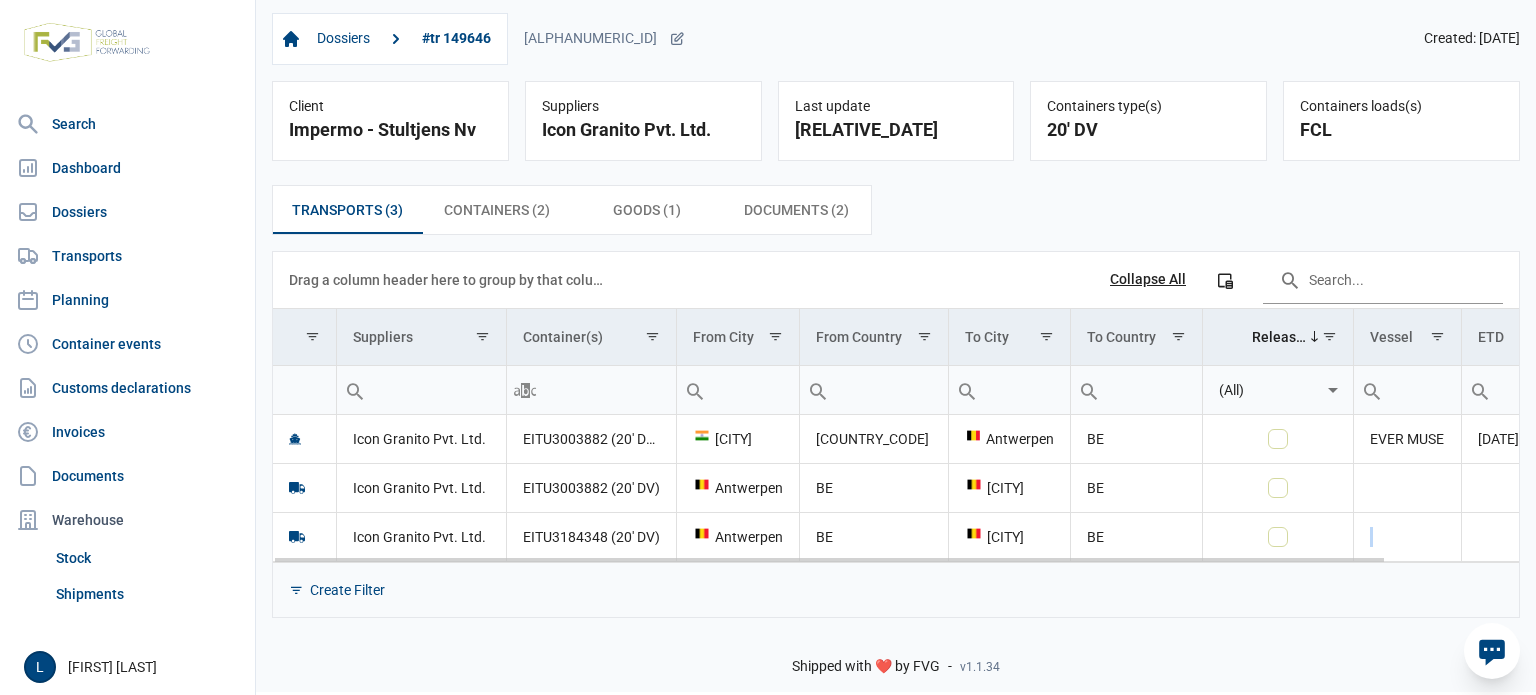 drag, startPoint x: 778, startPoint y: 562, endPoint x: 1214, endPoint y: 548, distance: 436.2247 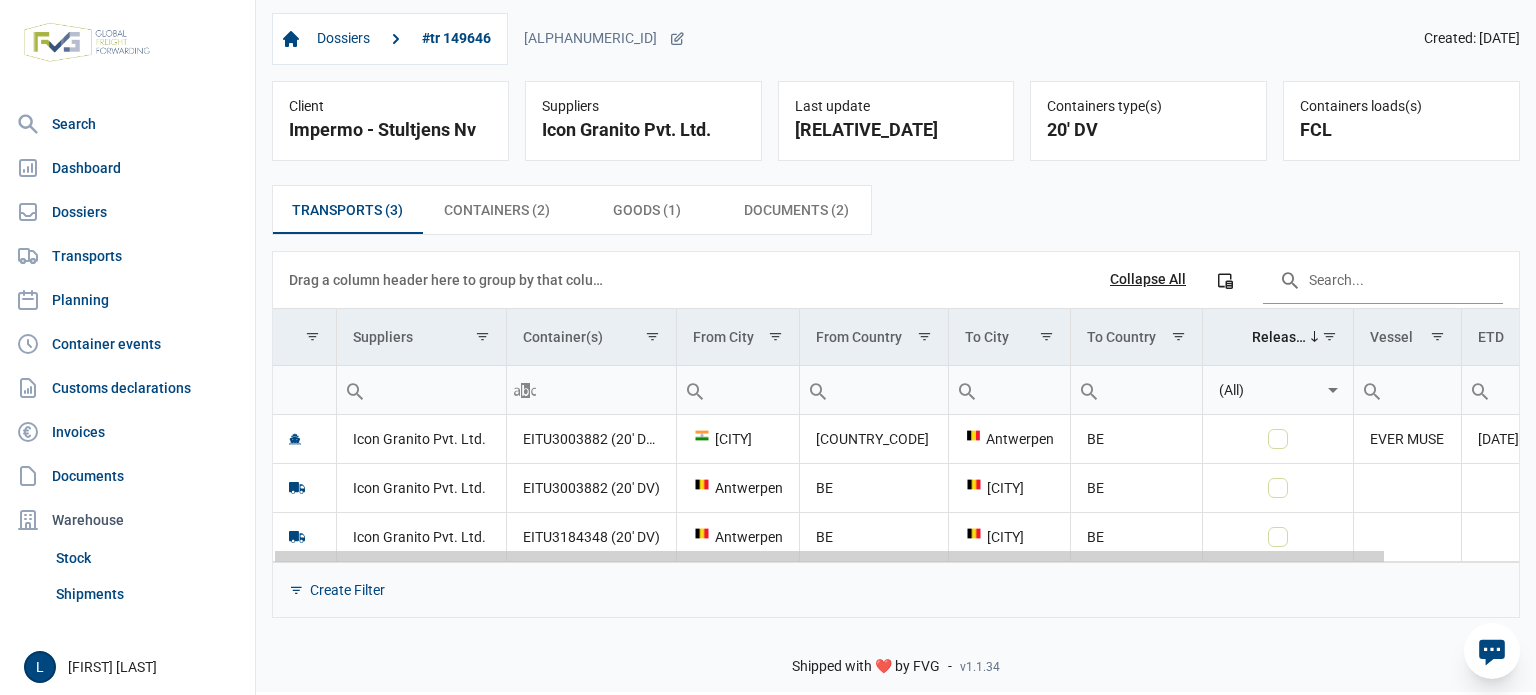 scroll, scrollTop: 0, scrollLeft: 148, axis: horizontal 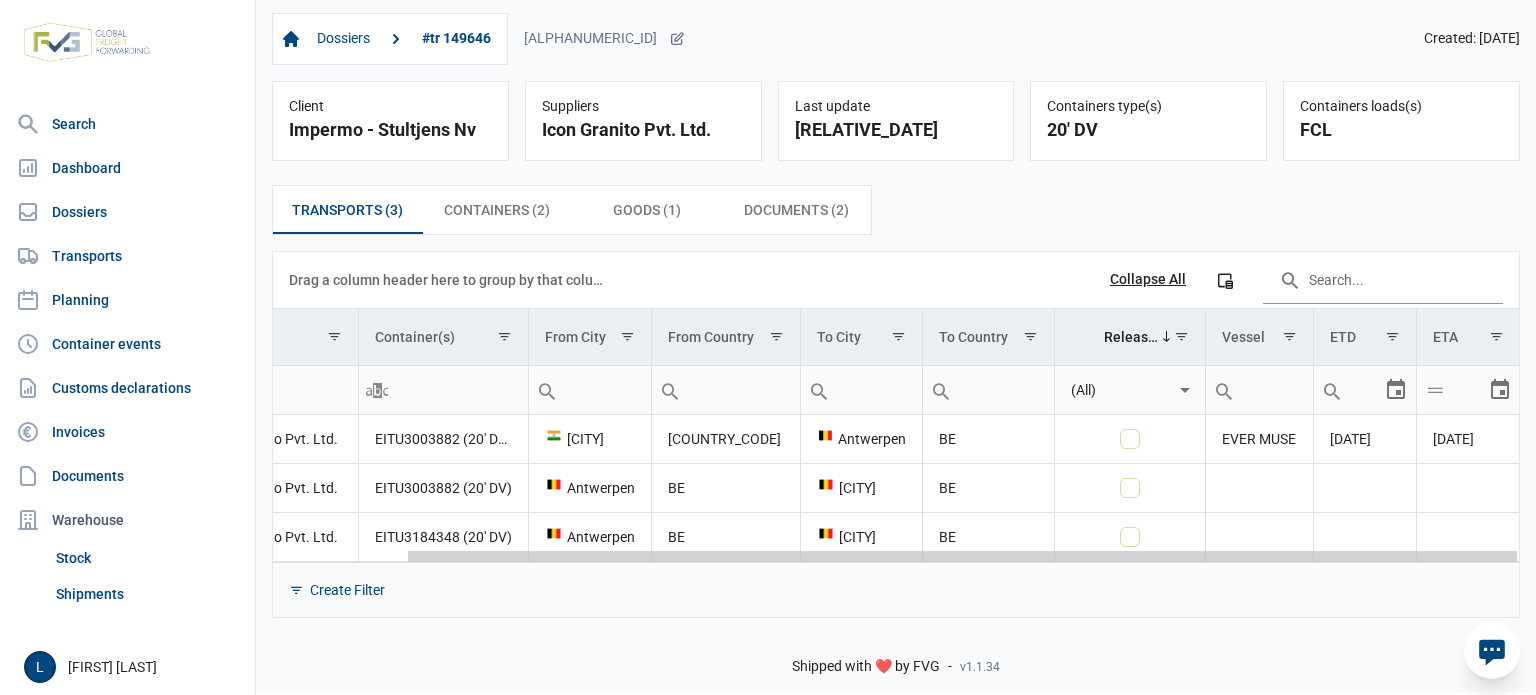 drag, startPoint x: 1151, startPoint y: 559, endPoint x: 1466, endPoint y: 559, distance: 315 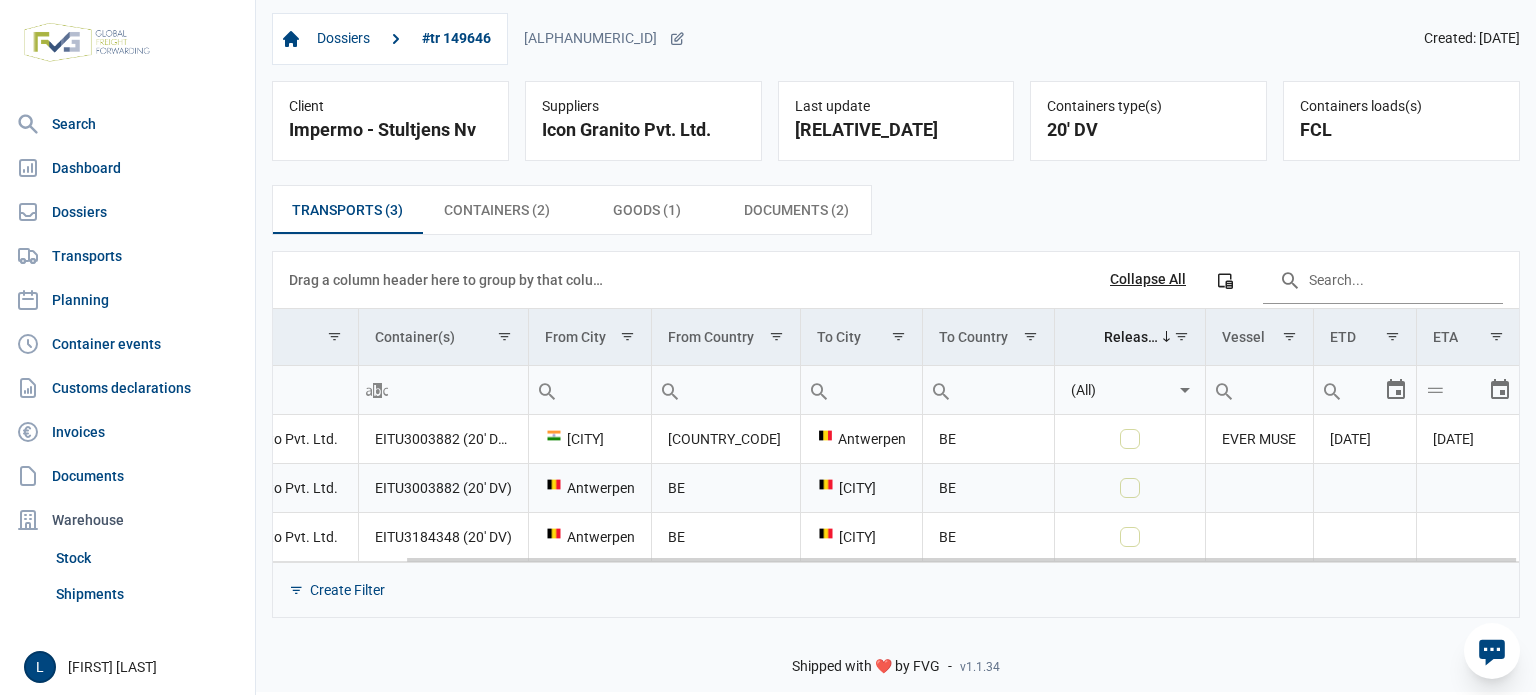 click on "EITU3003882 (20' DV)" at bounding box center [443, 487] 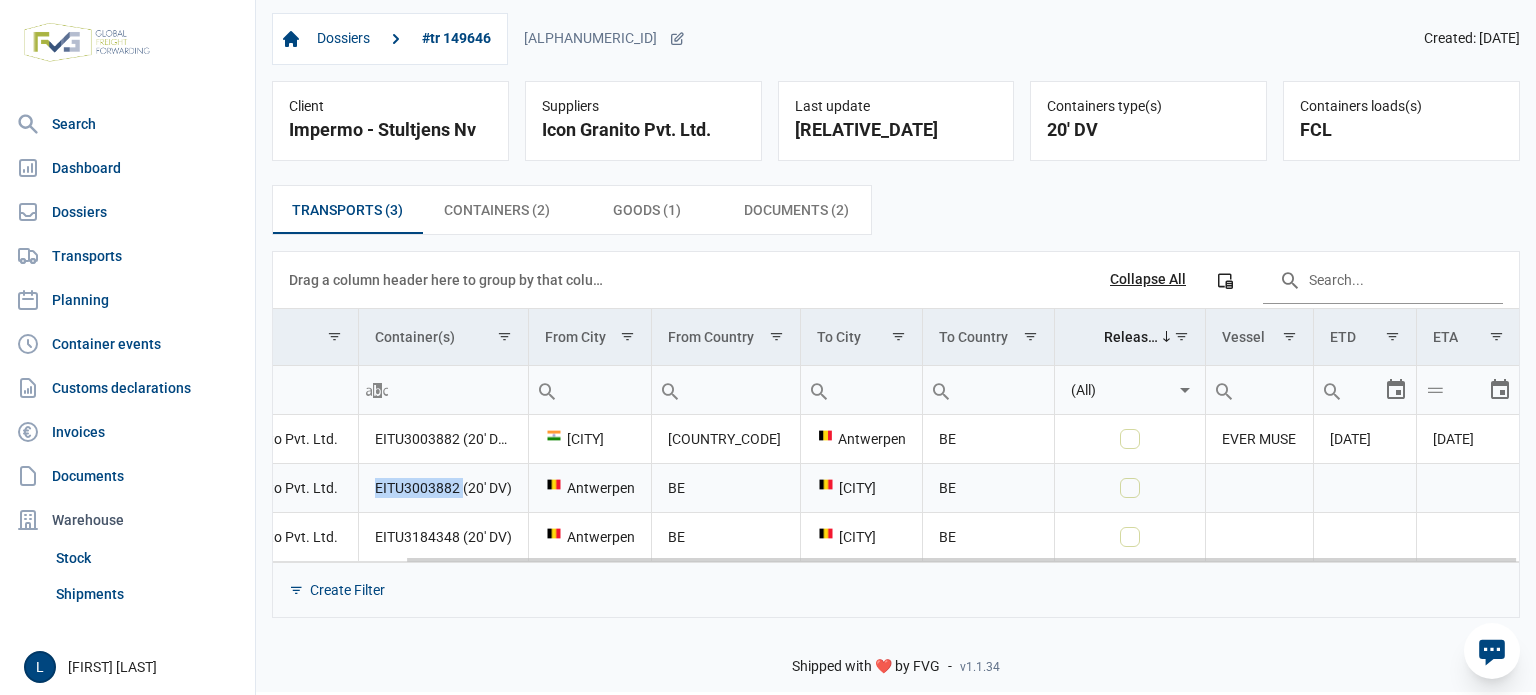 click on "EITU3003882 (20' DV)" at bounding box center [443, 487] 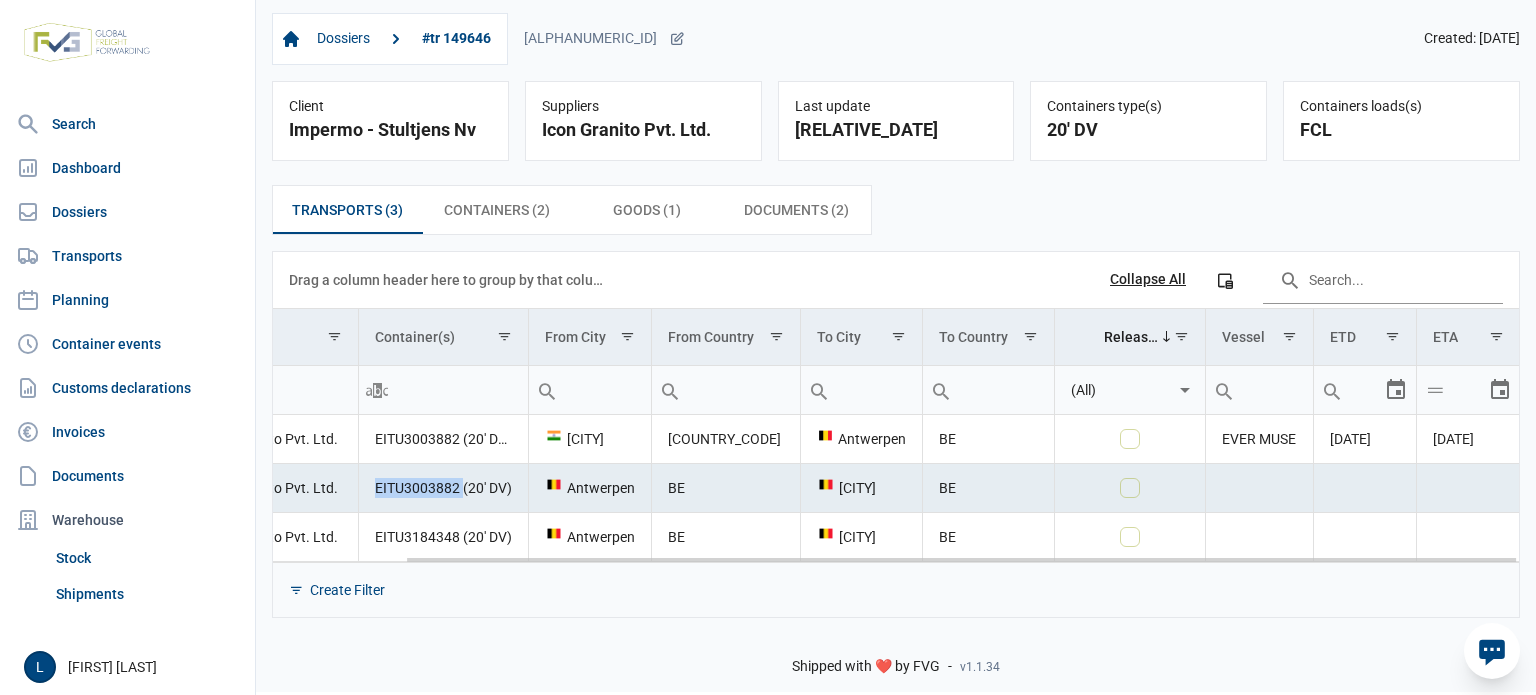 copy on "EITU3003882" 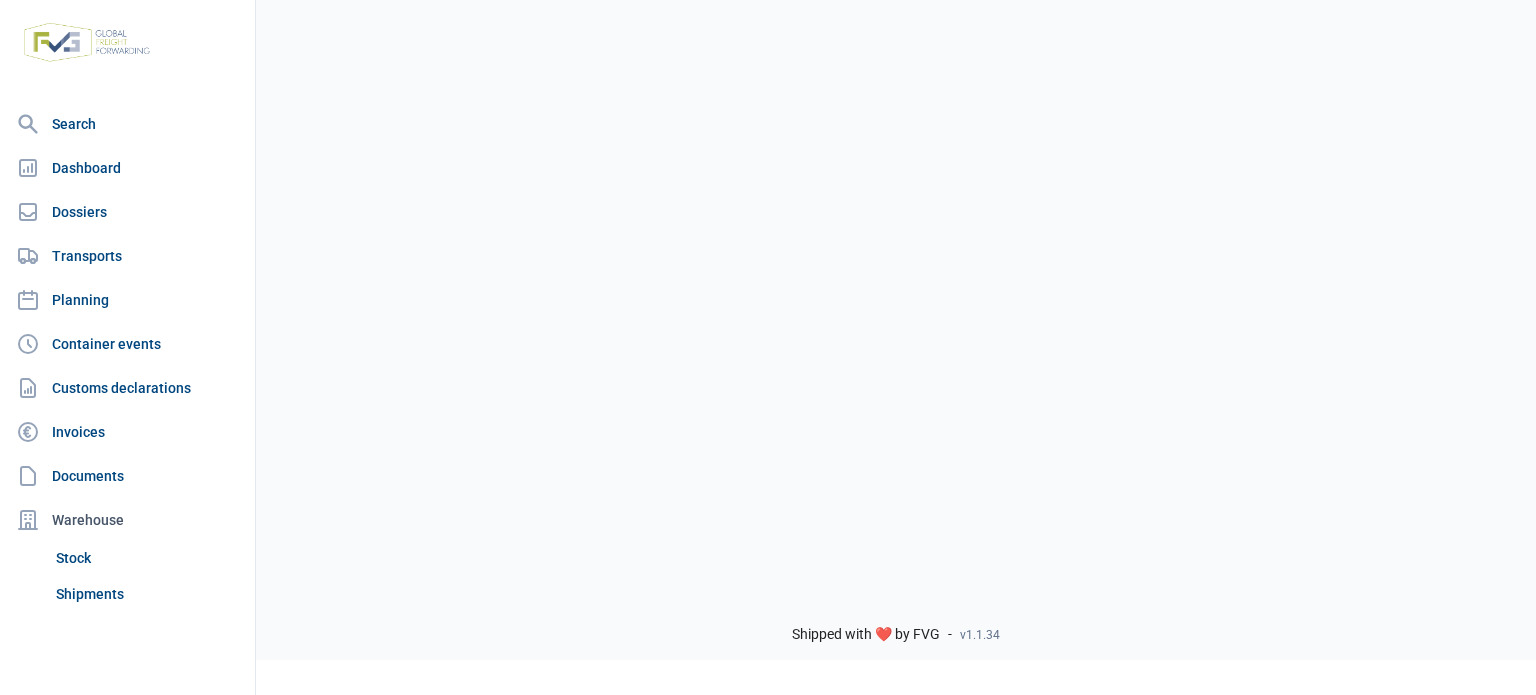 scroll, scrollTop: 0, scrollLeft: 0, axis: both 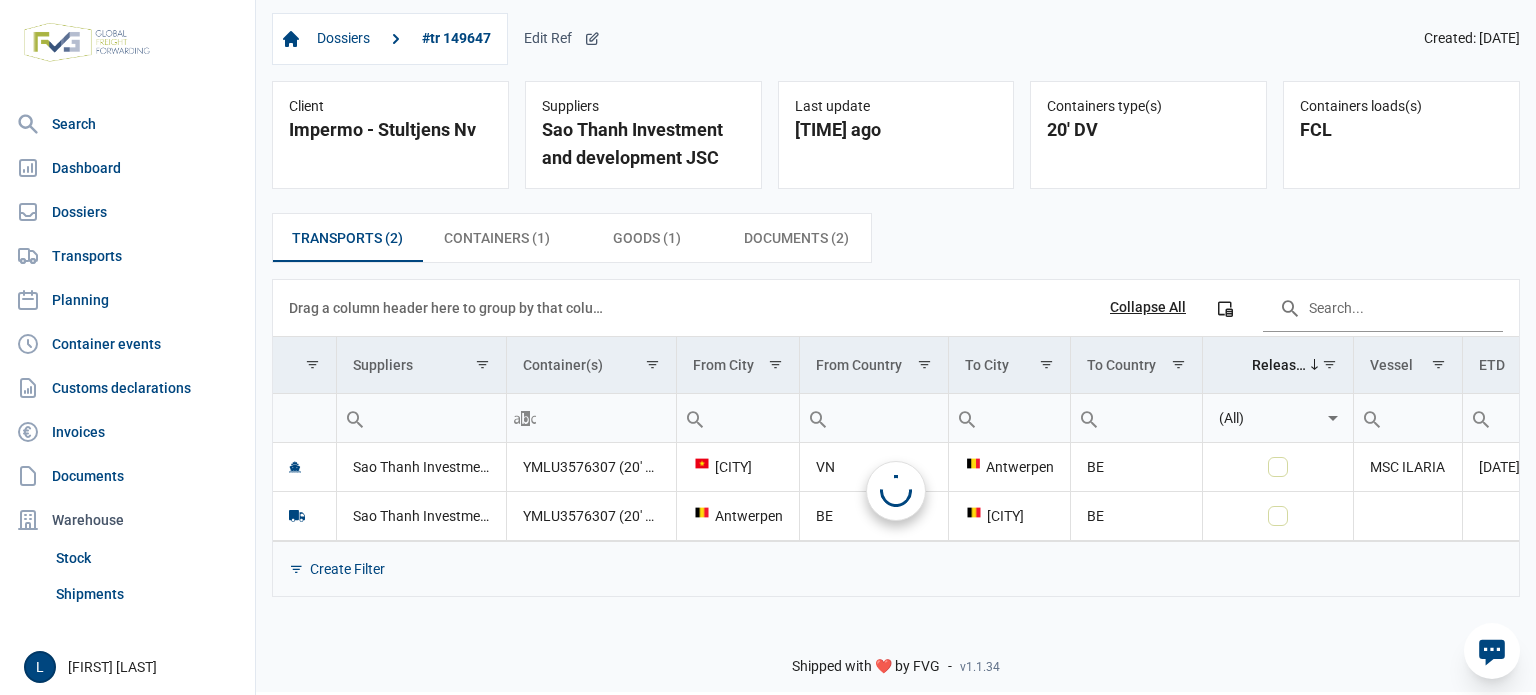 click on "Edit Ref" 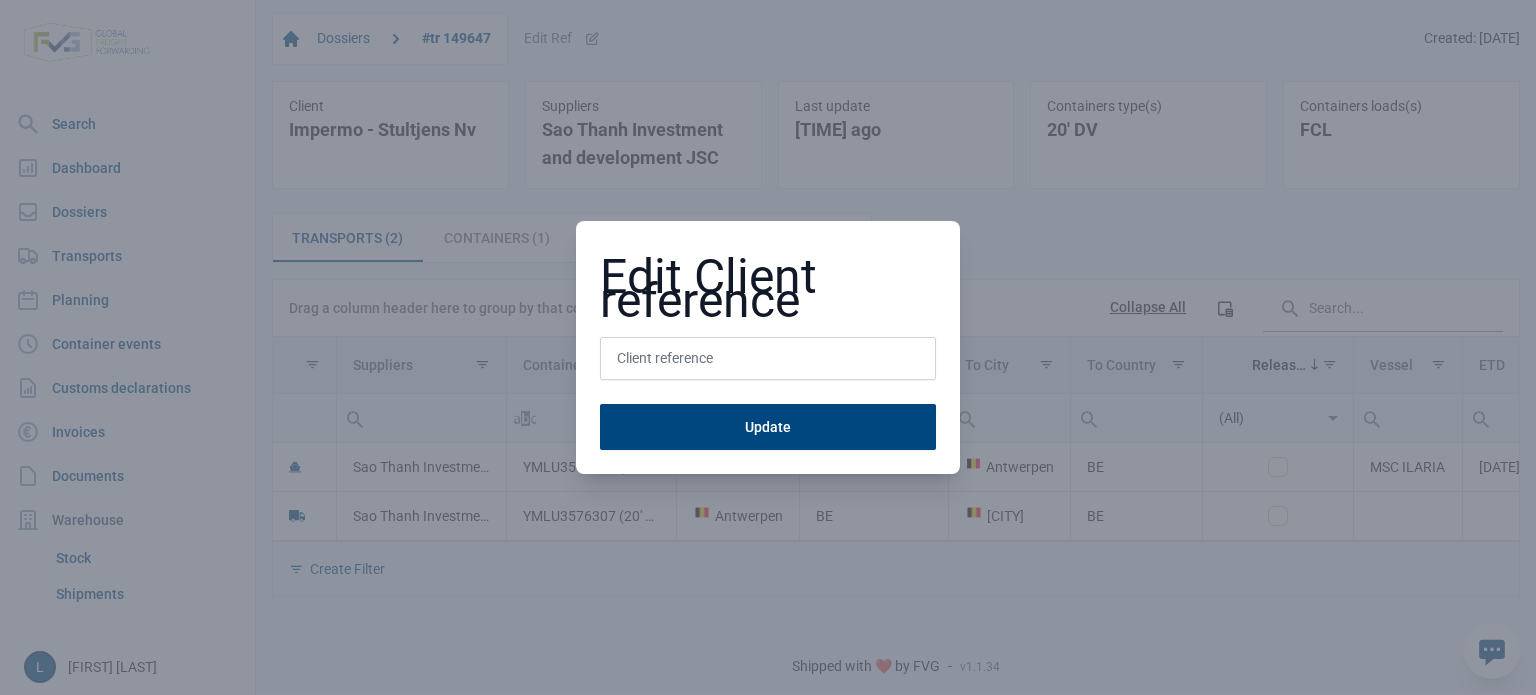 click at bounding box center [768, 359] 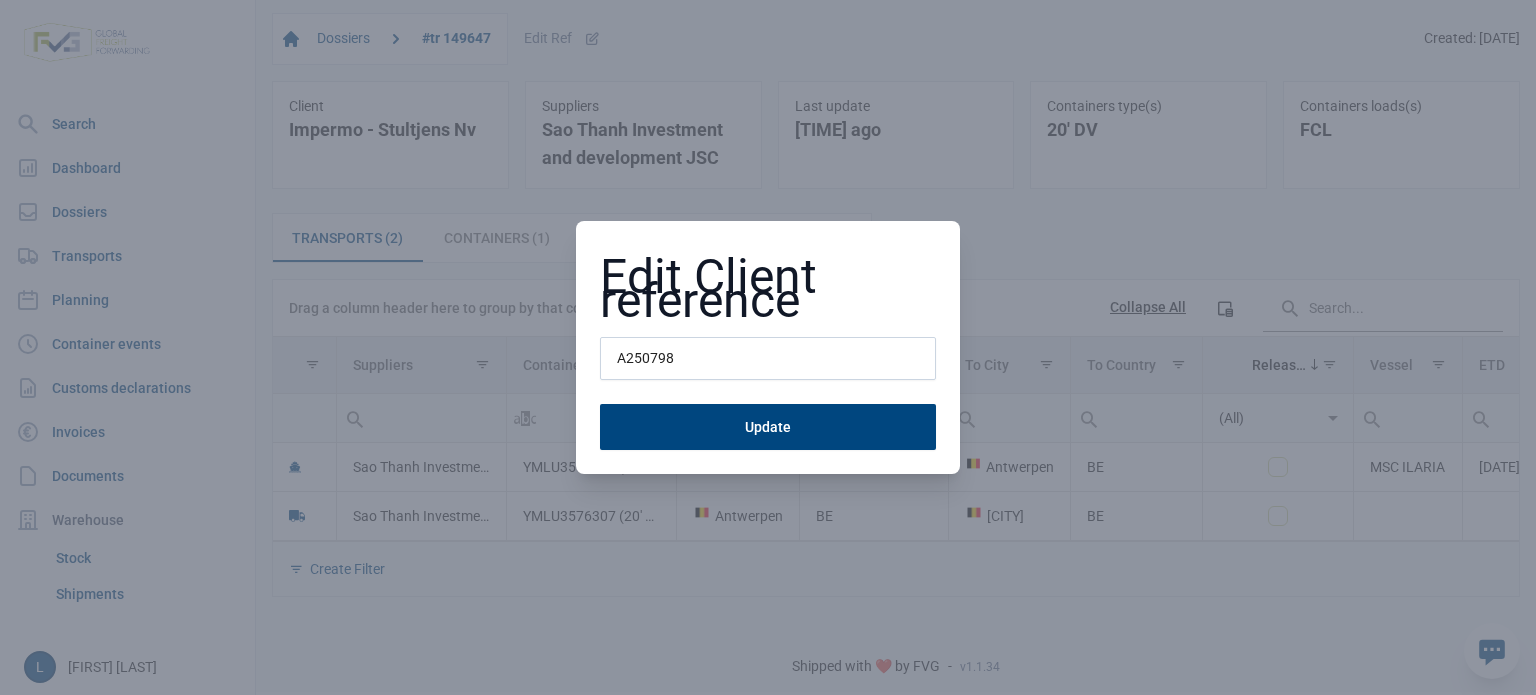 type on "A250798" 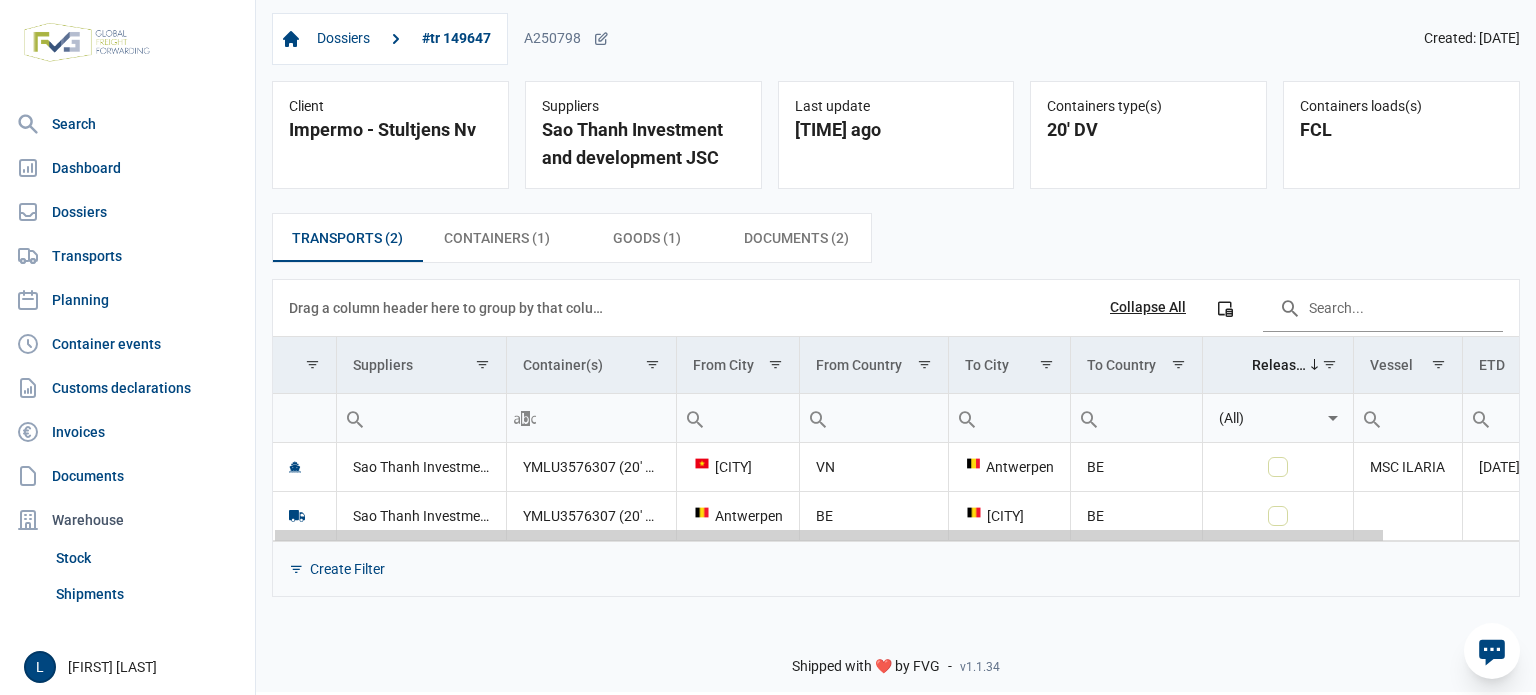 scroll, scrollTop: 0, scrollLeft: 149, axis: horizontal 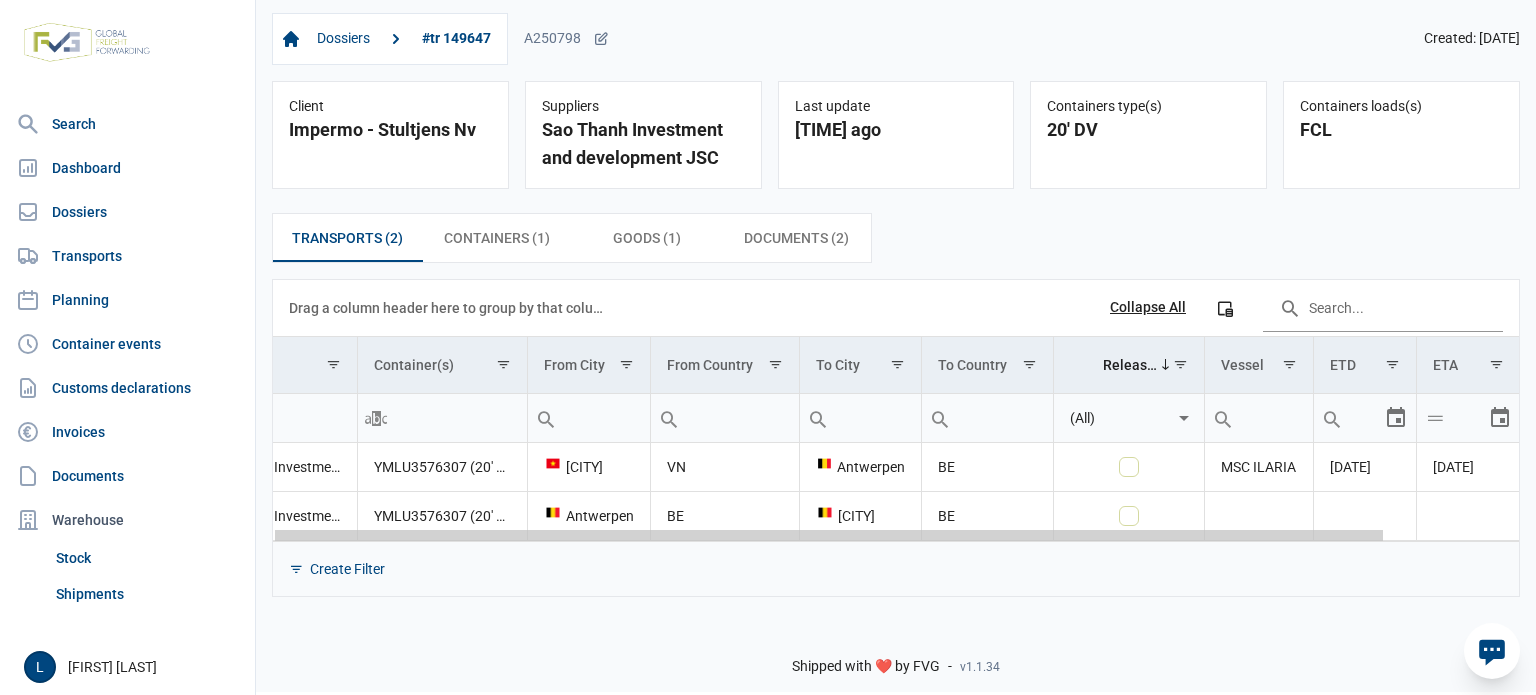 click on "For evaluation purposes only. Redistribution prohibited. Please  register  an existing license or  purchase a new license  to continue use of DevExpress product libraries (v24.2.5).
Search  Dashboard  Dossiers  Transports  Planning  Container events  Customs declarations  Invoices  Documents  Warehouse Stock Shipments Open user menu L  Lara Lenaers Open sidebar Dossiers #tr 149647 A250798 Created: 16-07-2025 Client Impermo - Stultjens Nv Suppliers Sao Thanh Investment and development JSC Last update 2 days ago Containers type(s) 20' DV Containers loads(s) FCL Transports (2) Transports (2) Containers (1) Containers (1) Goods (1) Goods (1) Documents (2) Documents (2) Data grid with 2 rows and 11 columns   Drag a column header here to group by that column Collapse All Column Chooser Suppliers Container(s) From City From Country To City To Country Released Vessel ETD ETA Contains Does not contain Starts with Ends with Equals Does not equal Reset (All) Sao Thanh Investment and development JSC  Haiphong VN" at bounding box center (768, 312) 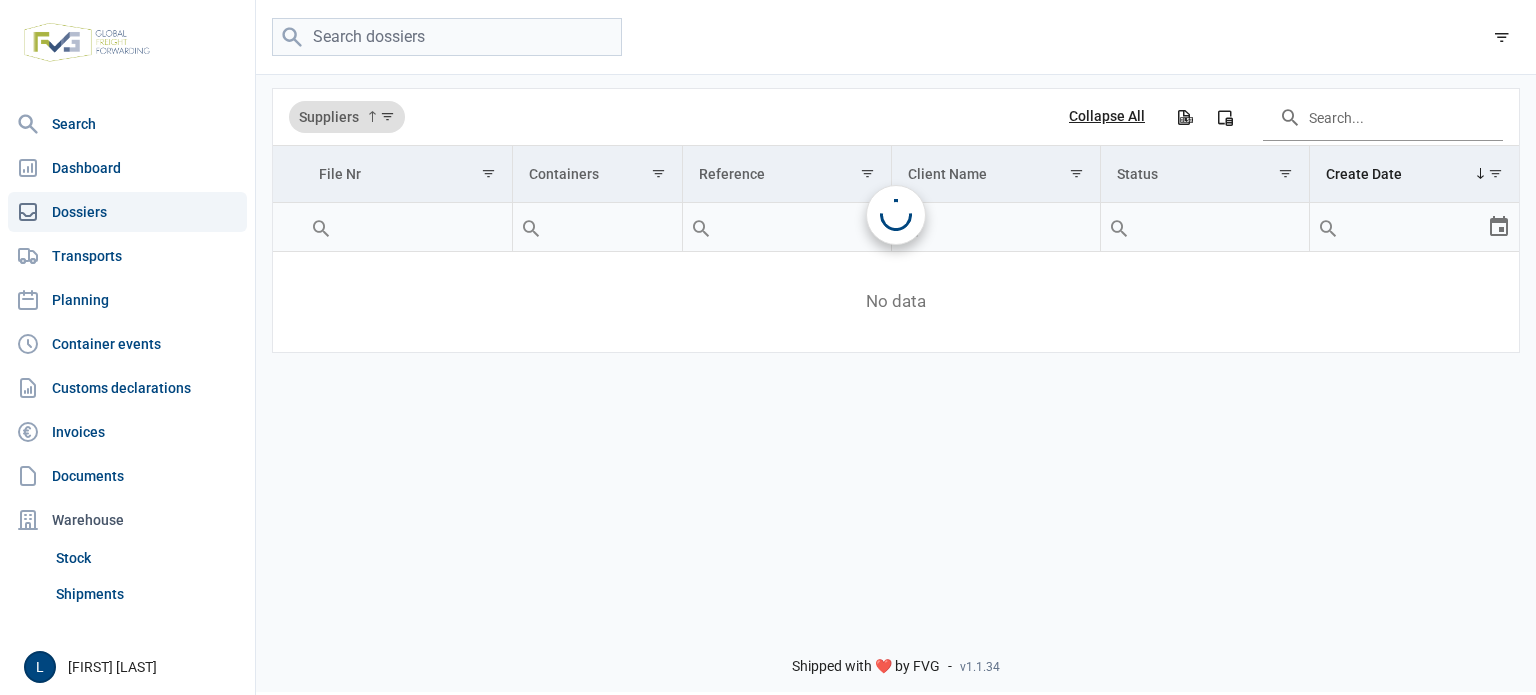 scroll, scrollTop: 0, scrollLeft: 0, axis: both 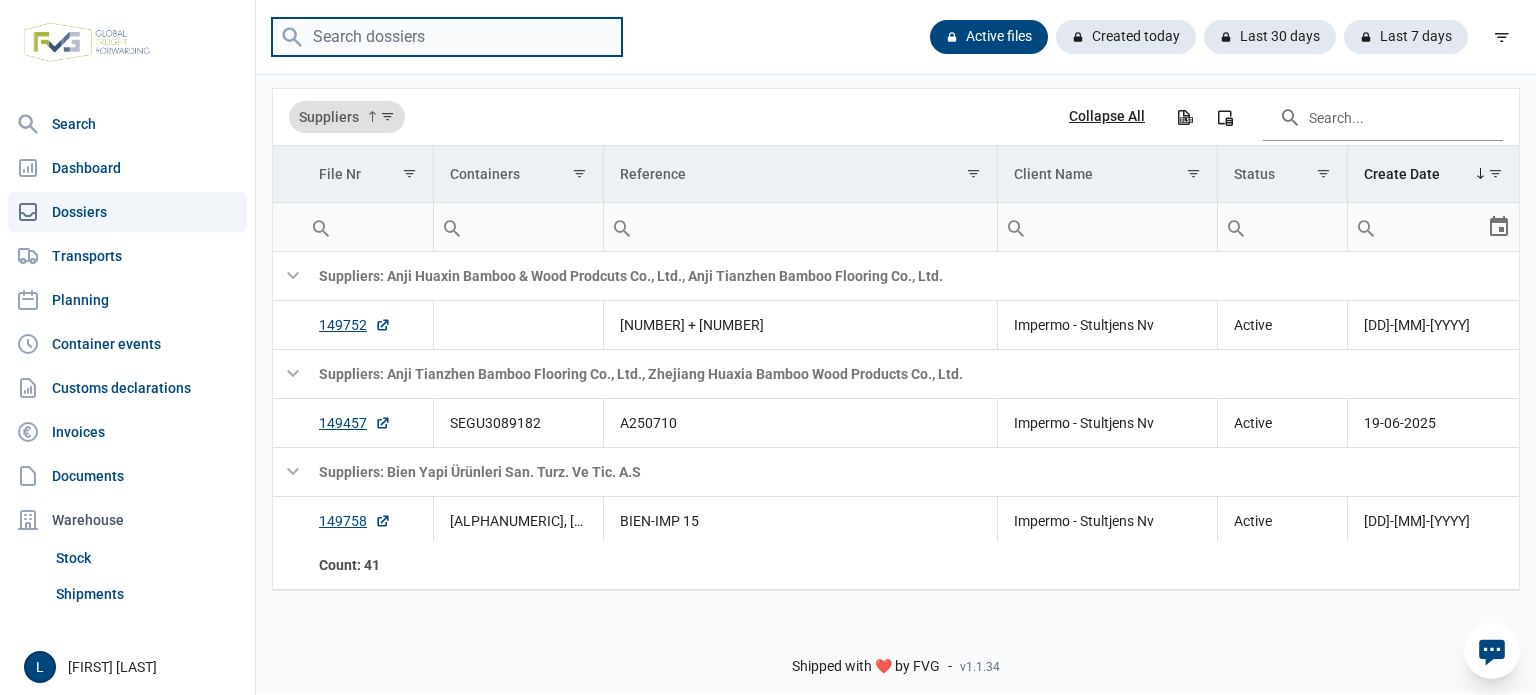 click at bounding box center [447, 37] 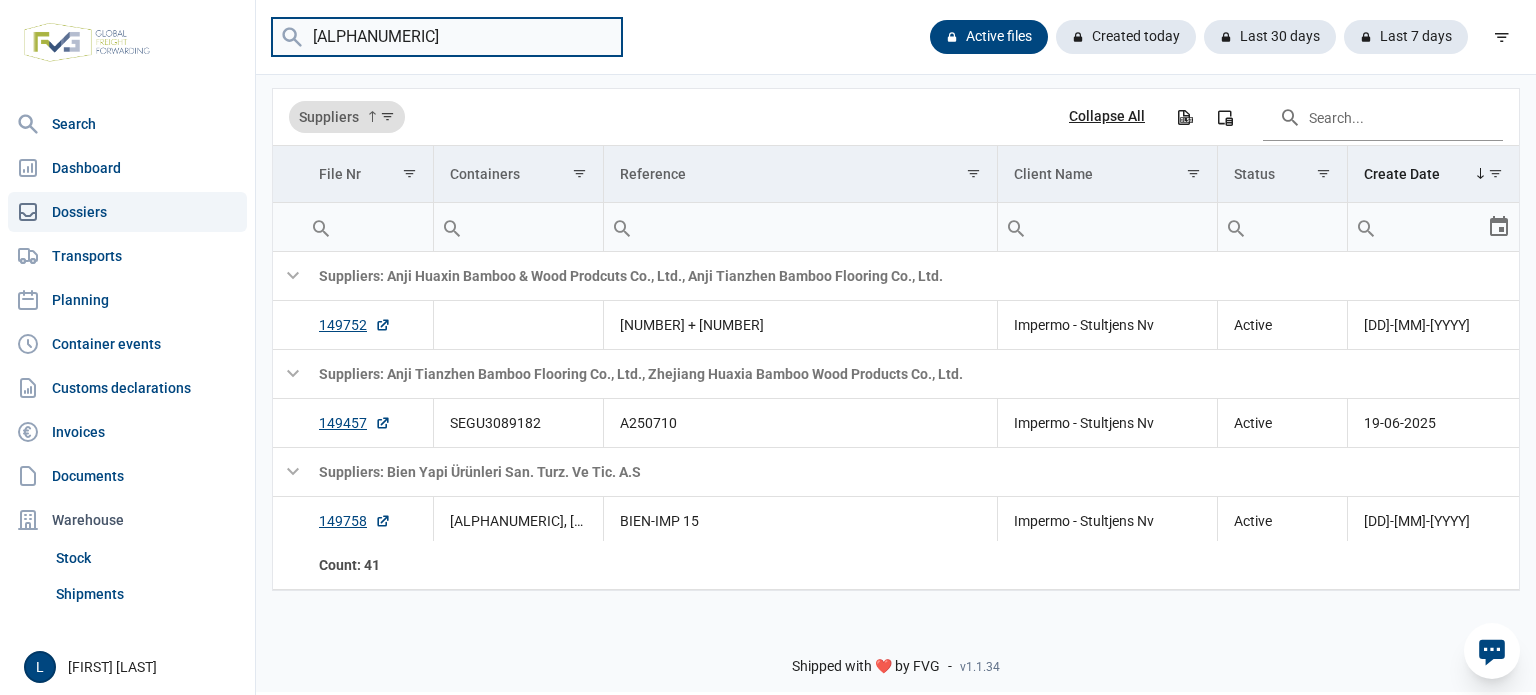type on "[ALPHANUMERIC]" 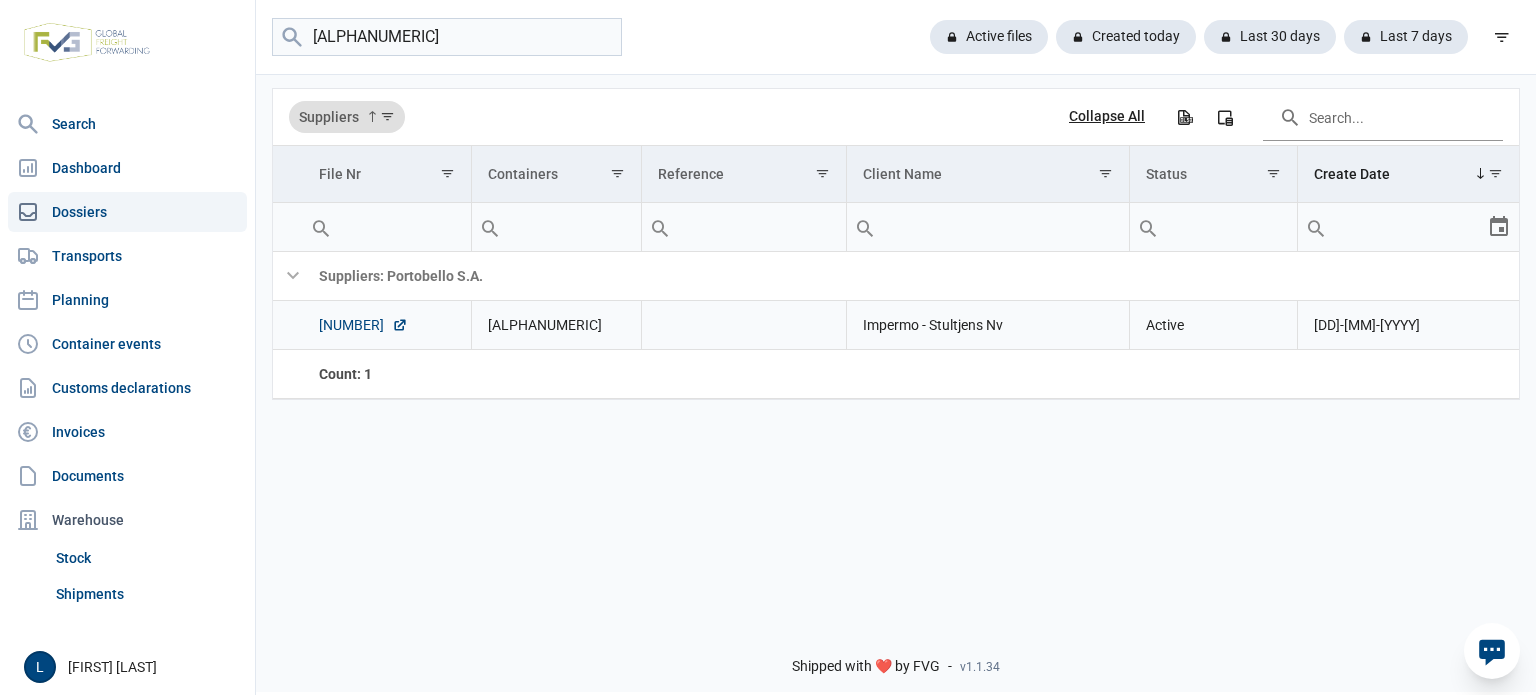 click on "[NUMBER]" at bounding box center [363, 325] 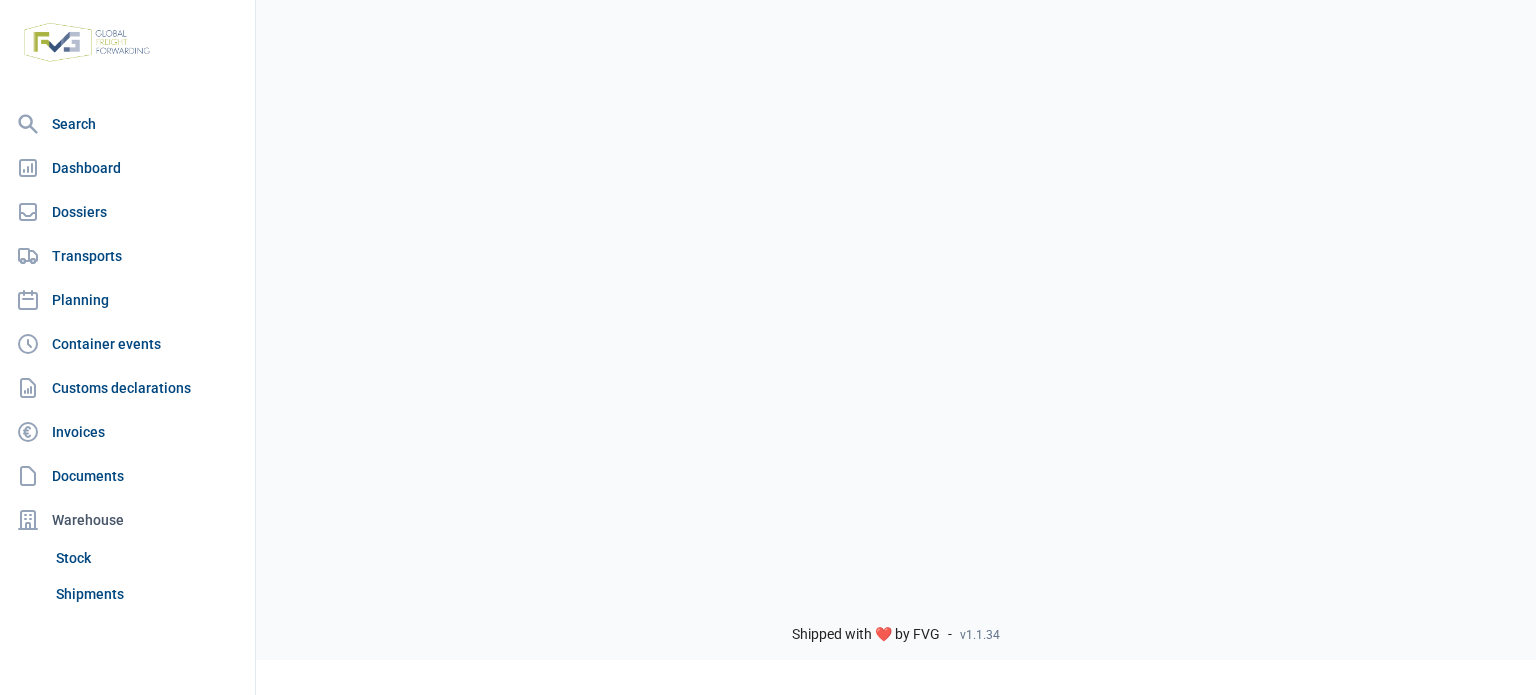 scroll, scrollTop: 0, scrollLeft: 0, axis: both 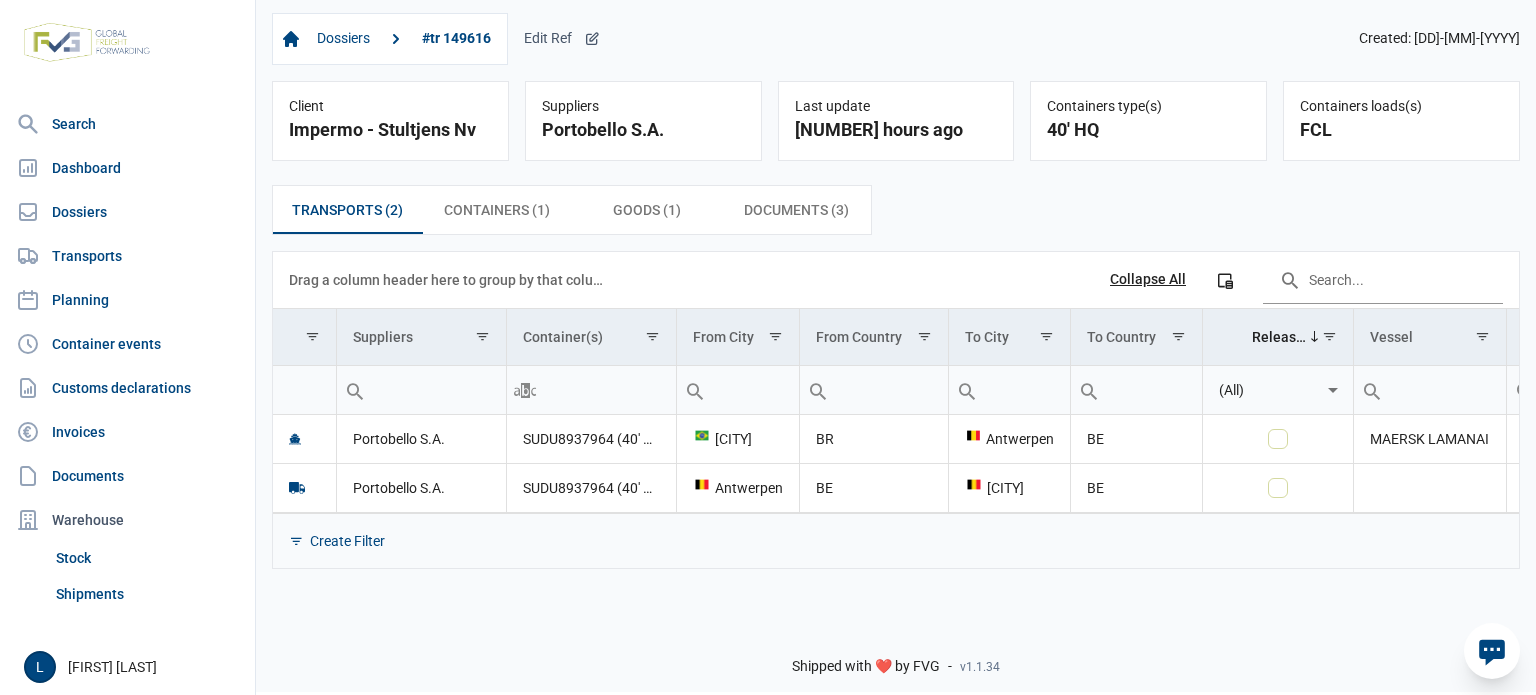 click 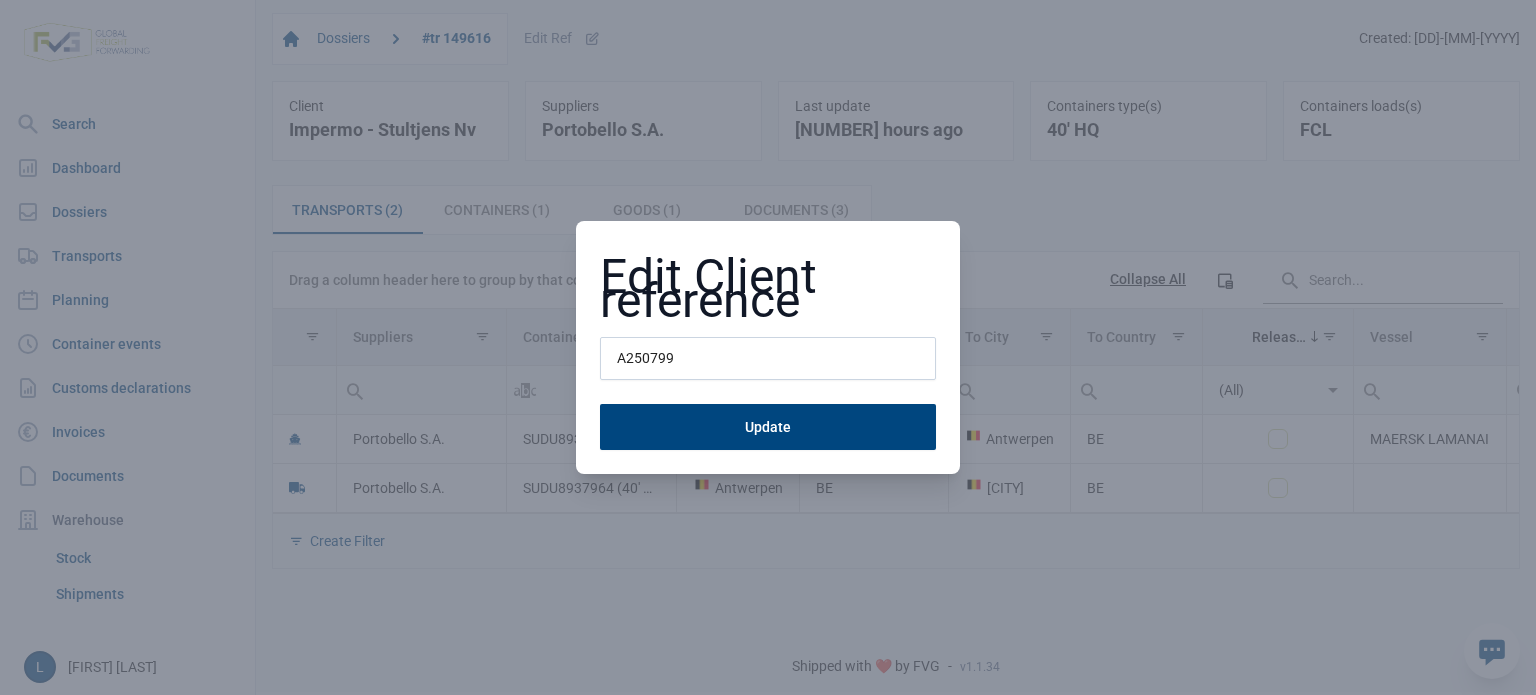 type on "A250799" 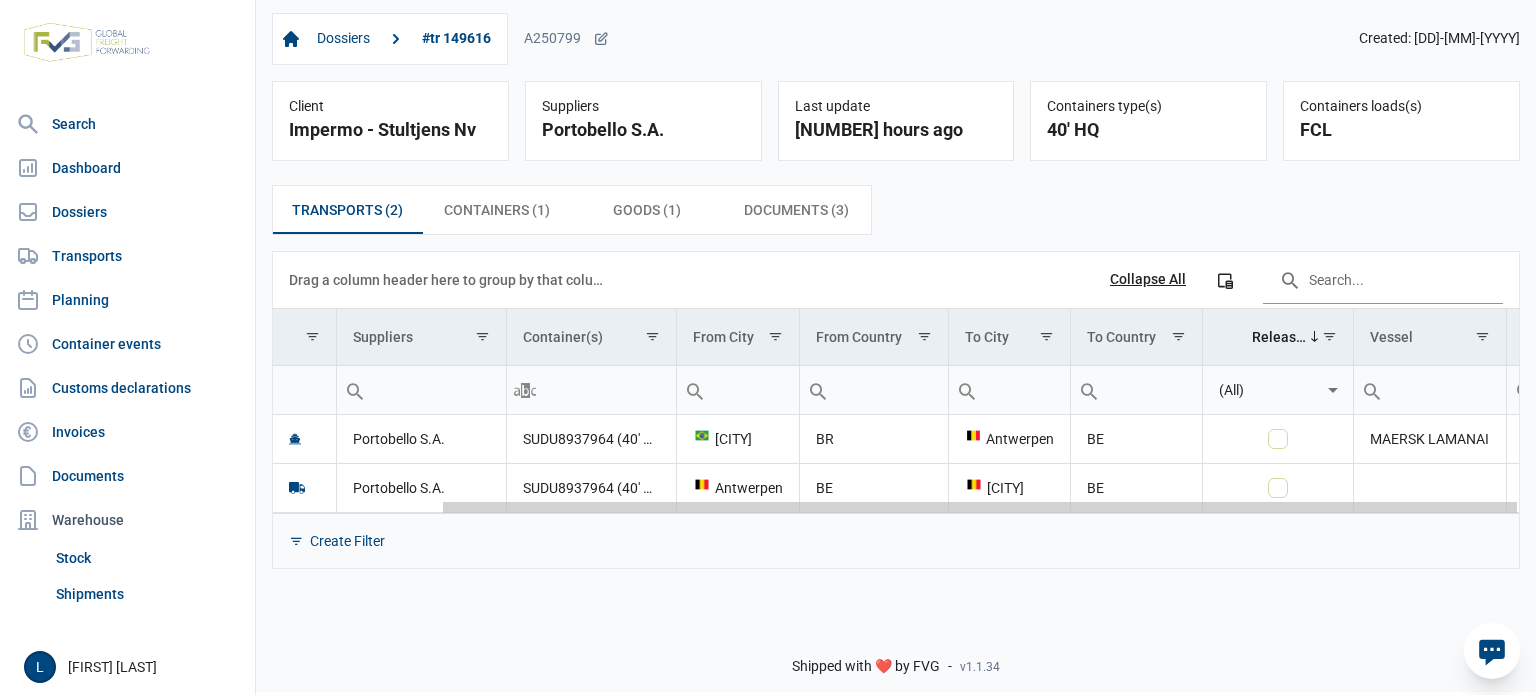 scroll, scrollTop: 0, scrollLeft: 193, axis: horizontal 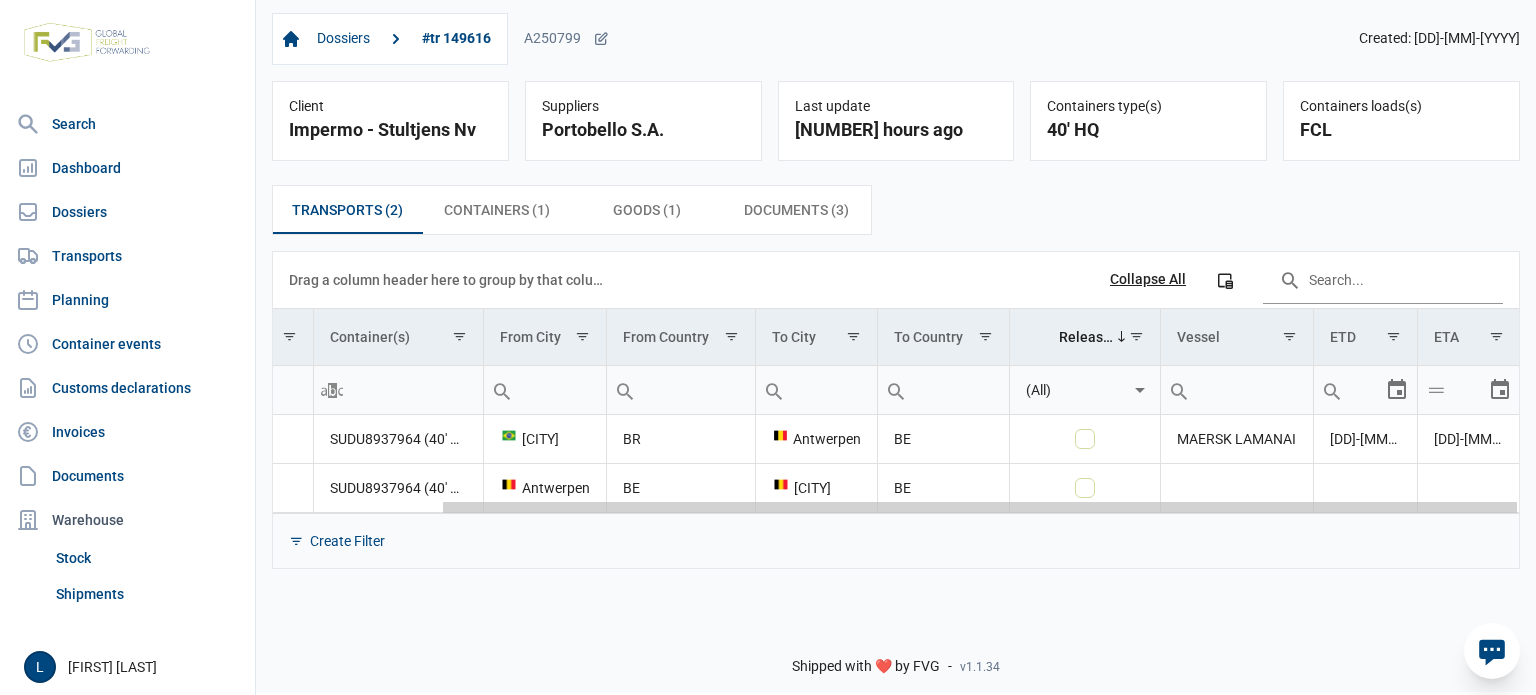 drag, startPoint x: 789, startPoint y: 511, endPoint x: 1535, endPoint y: 506, distance: 746.0168 